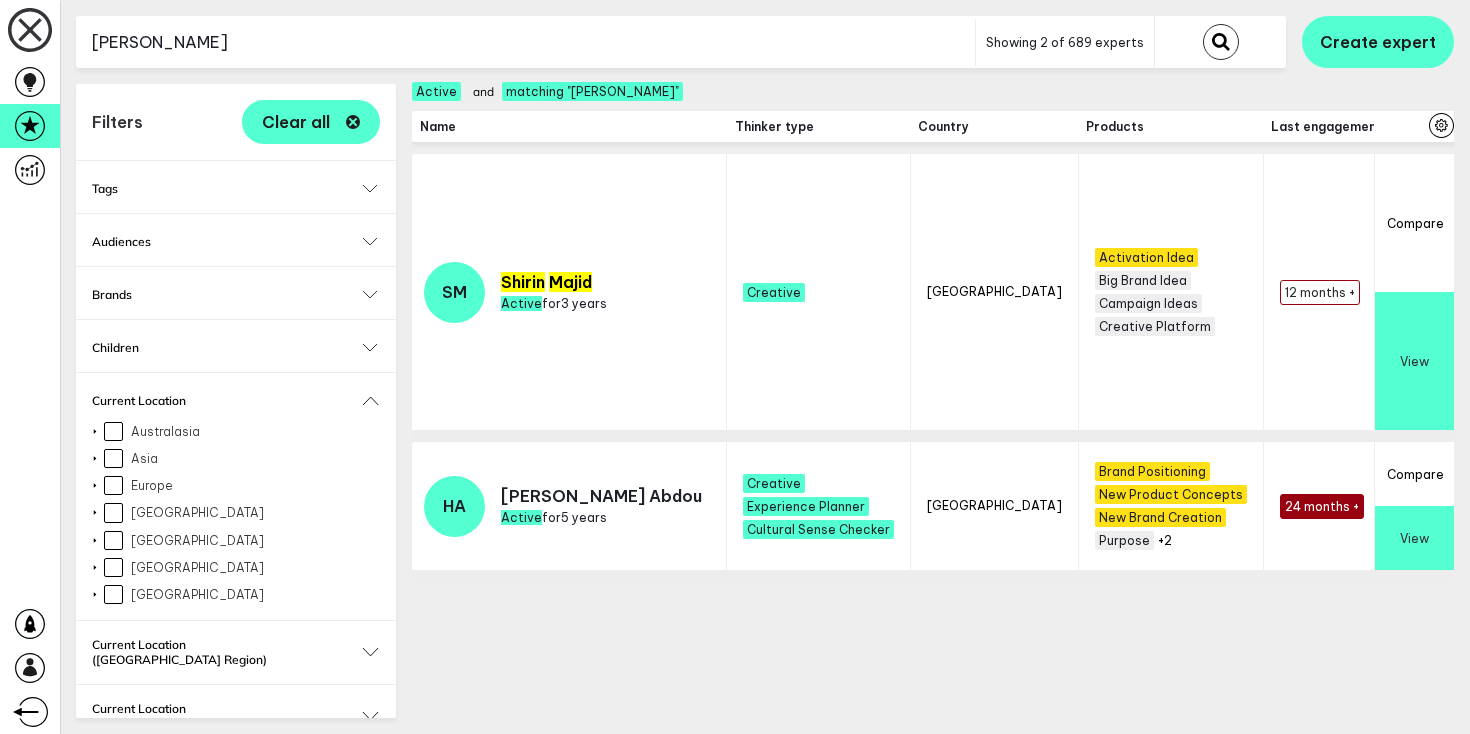 scroll, scrollTop: 0, scrollLeft: 0, axis: both 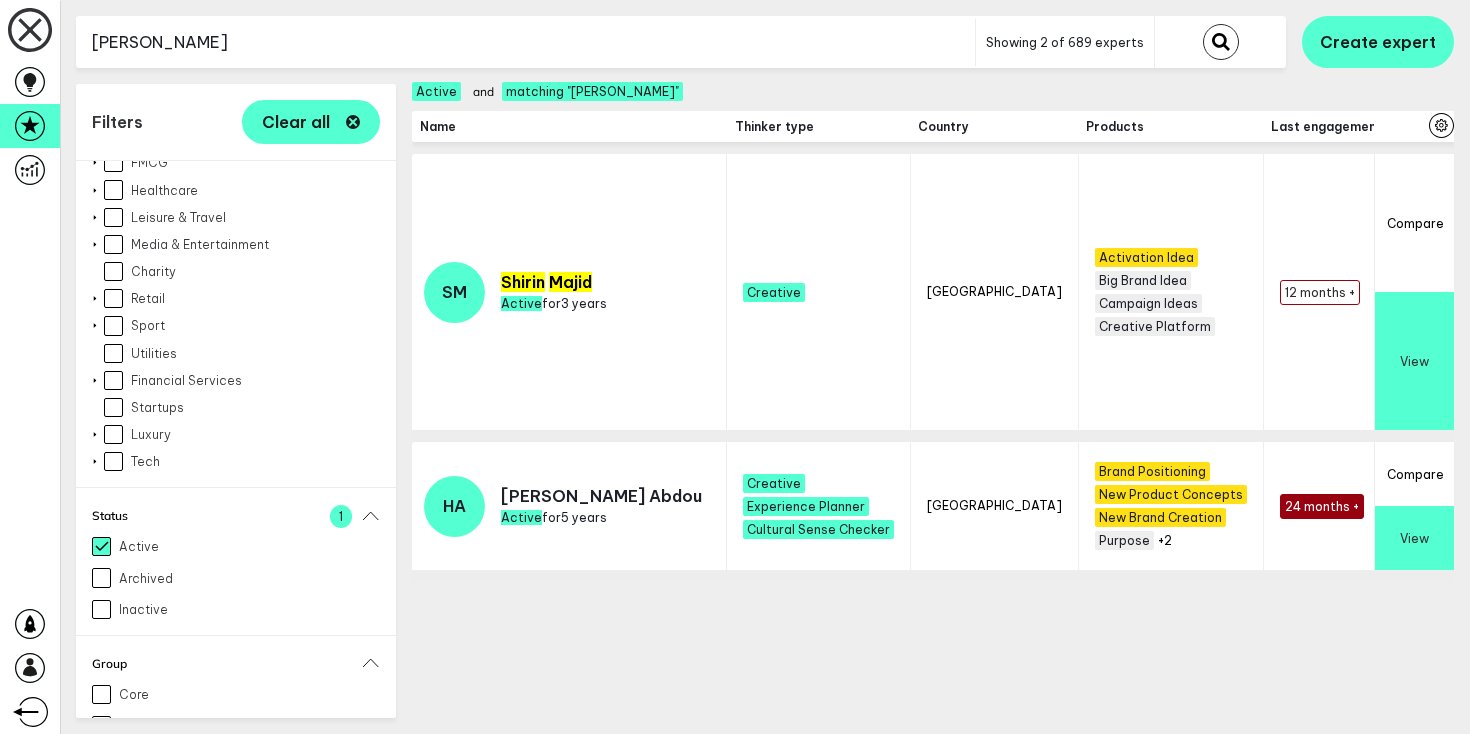 click on "[PERSON_NAME]" at bounding box center (525, 42) 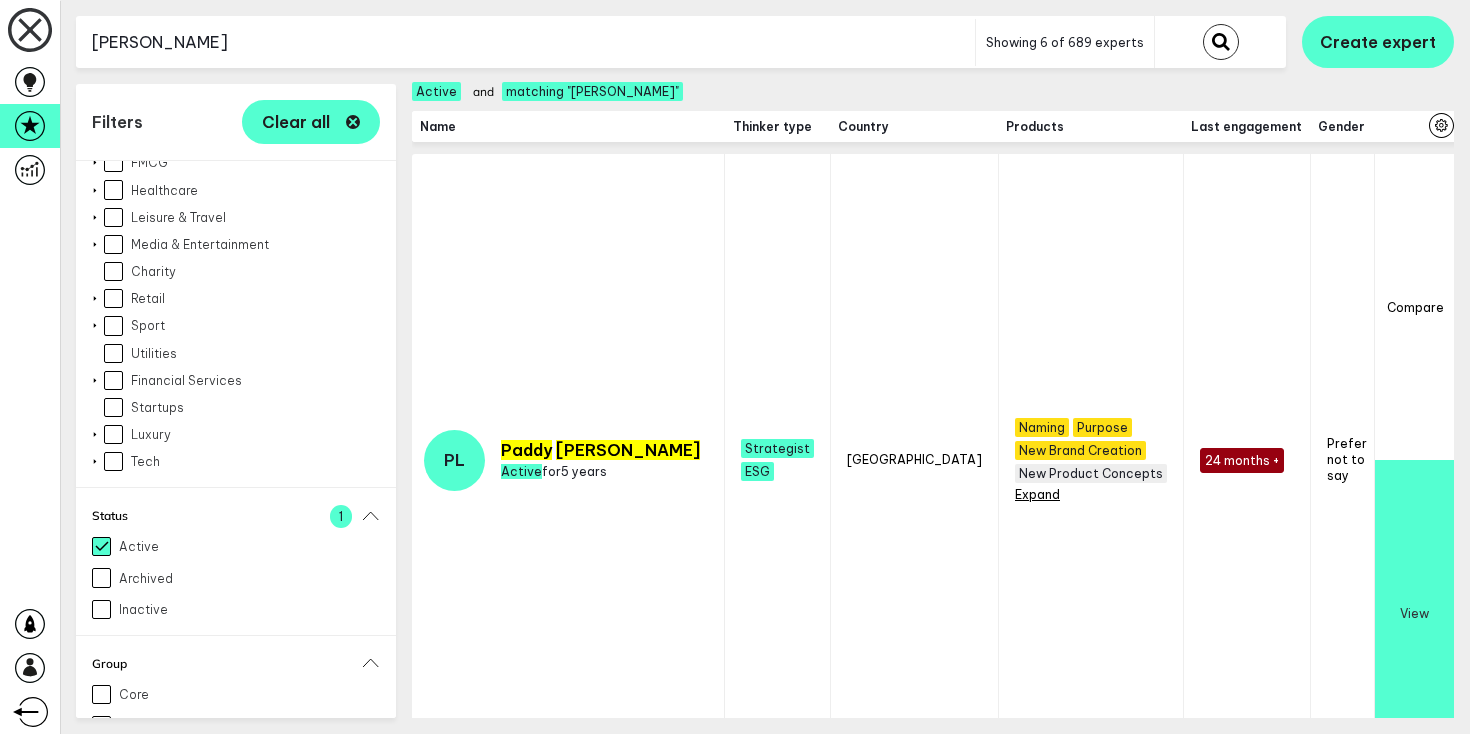 click on "+6" at bounding box center [1022, 494] 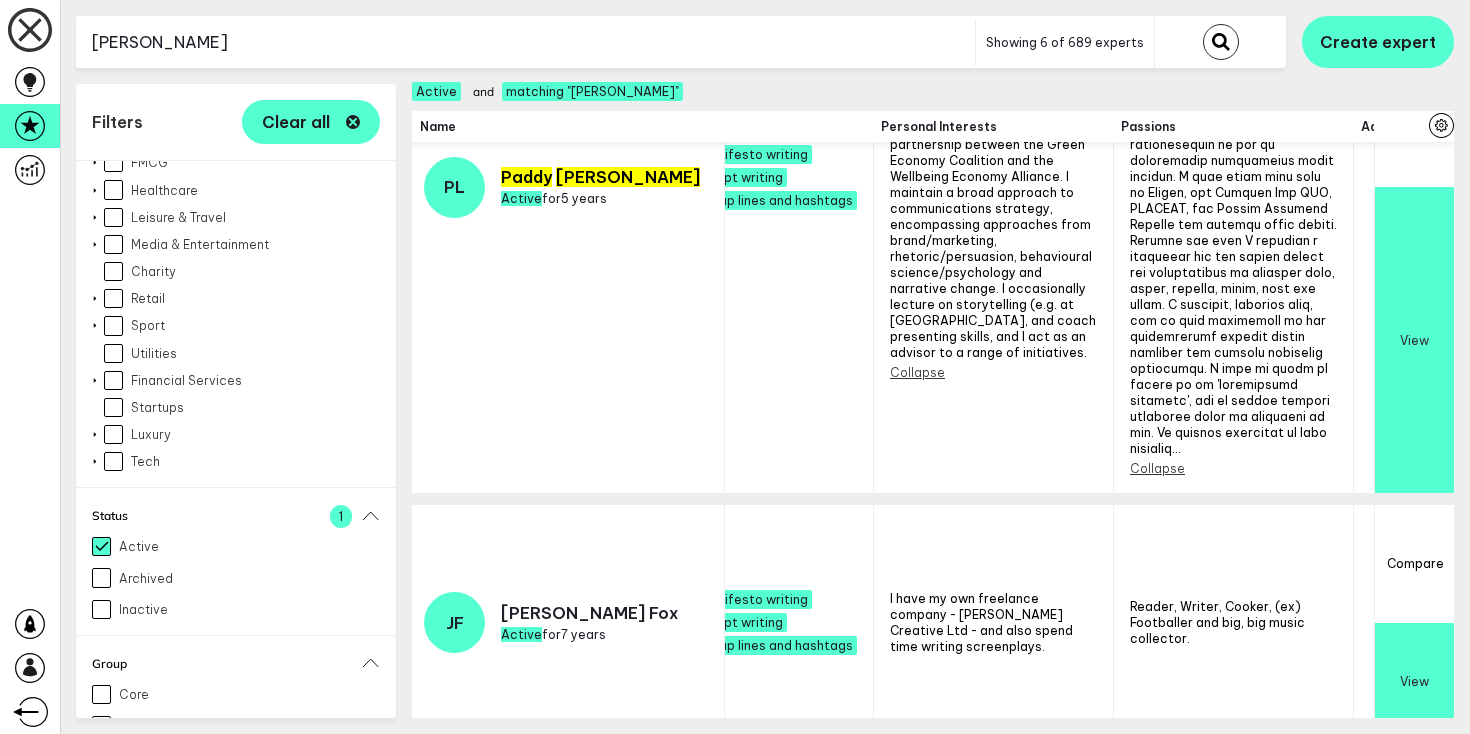 scroll, scrollTop: 278, scrollLeft: 2323, axis: both 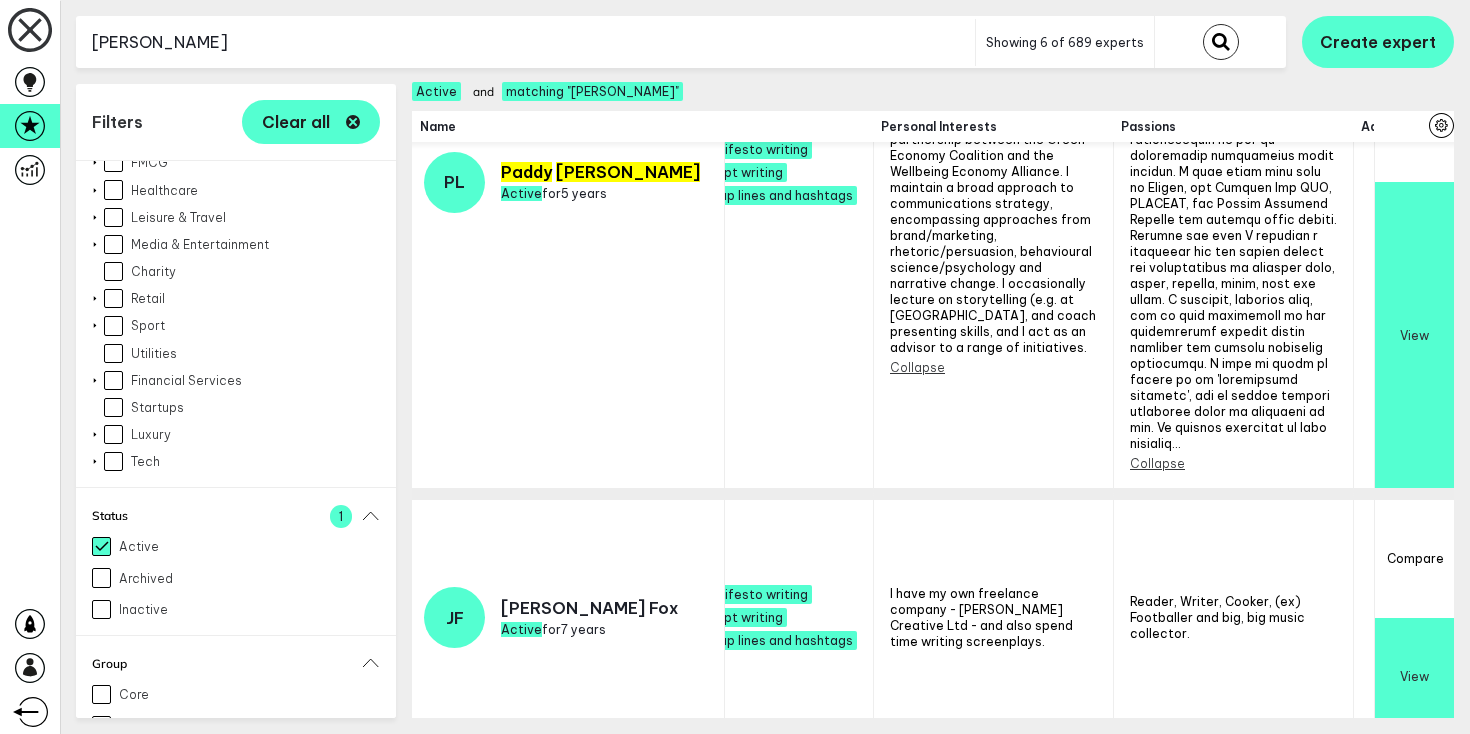 click on "Collapse" at bounding box center [1157, 463] 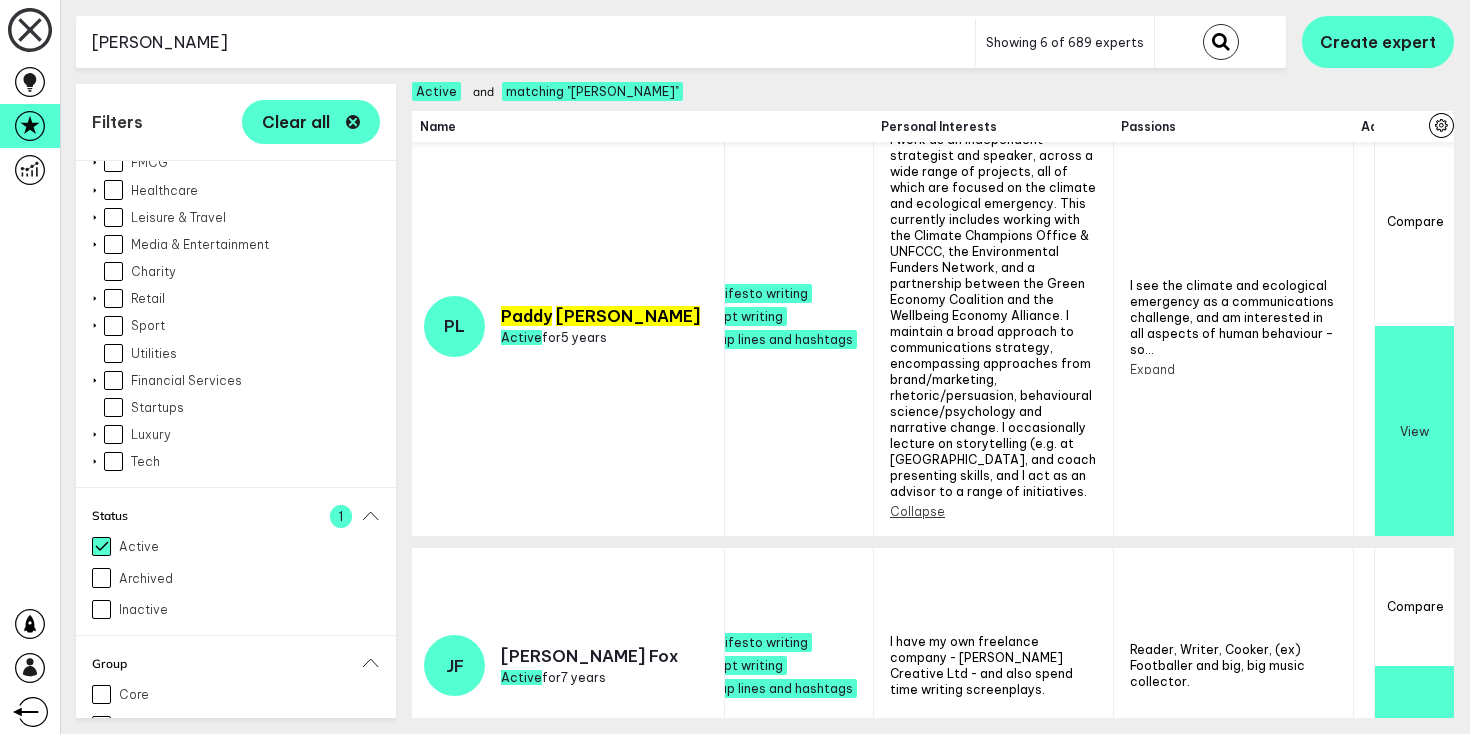 click on "Expand" at bounding box center [1152, 369] 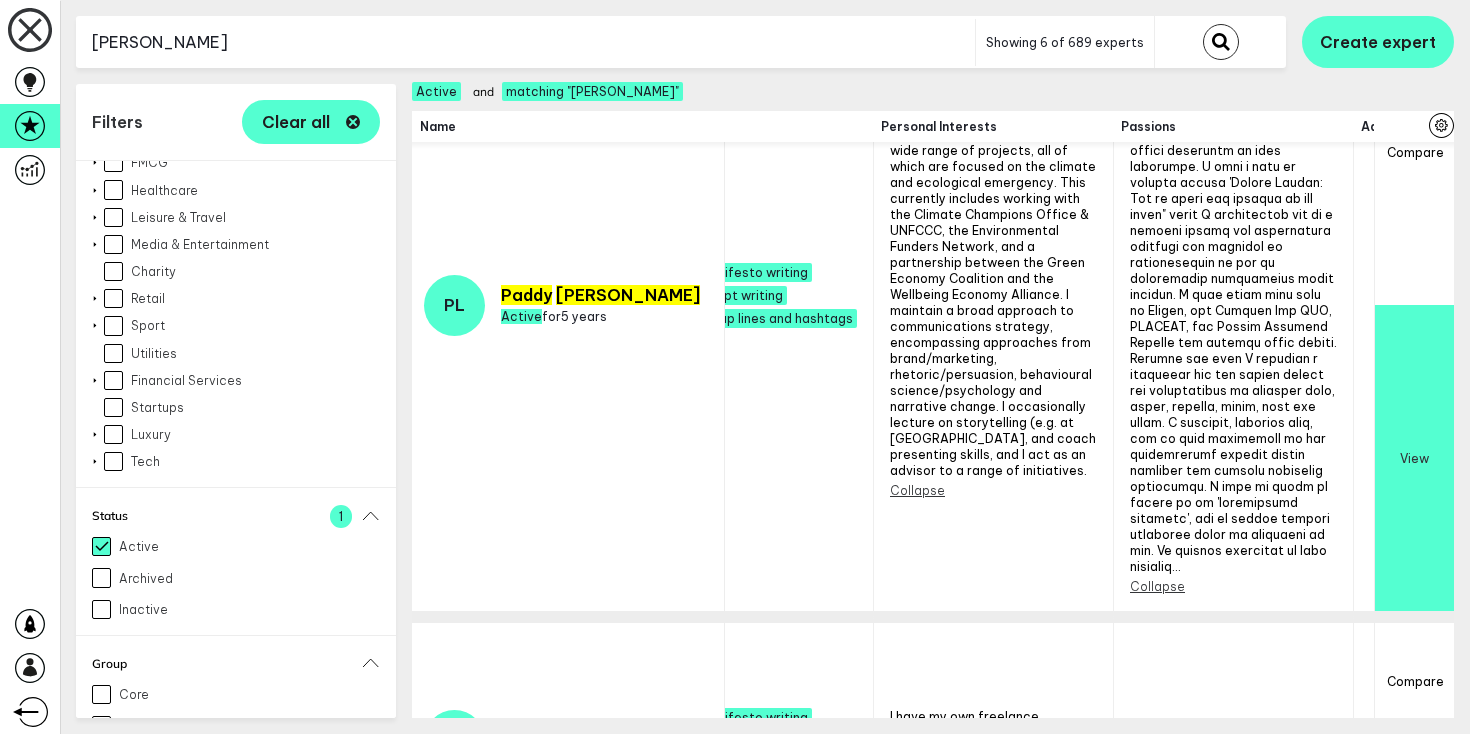scroll, scrollTop: 126, scrollLeft: 2323, axis: both 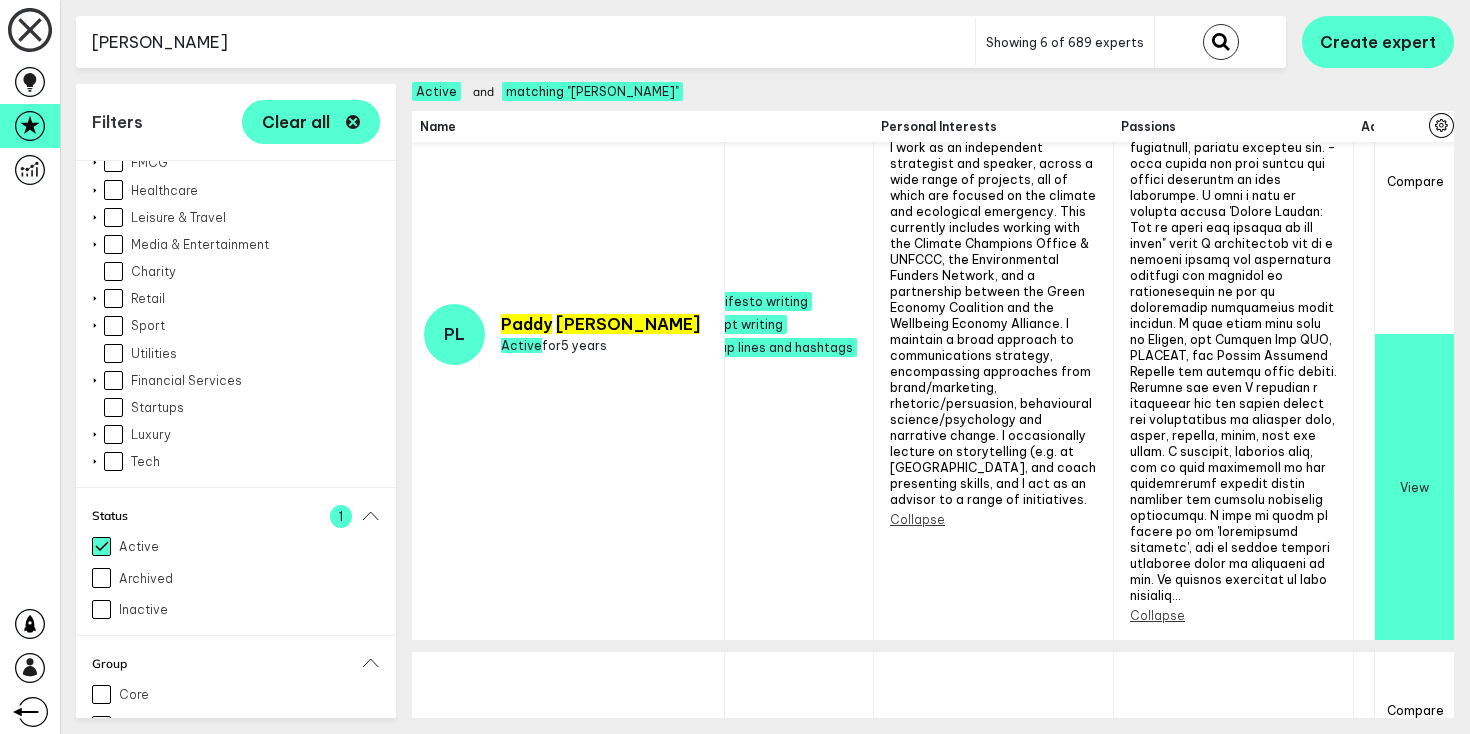 click on "[PERSON_NAME]" at bounding box center [525, 42] 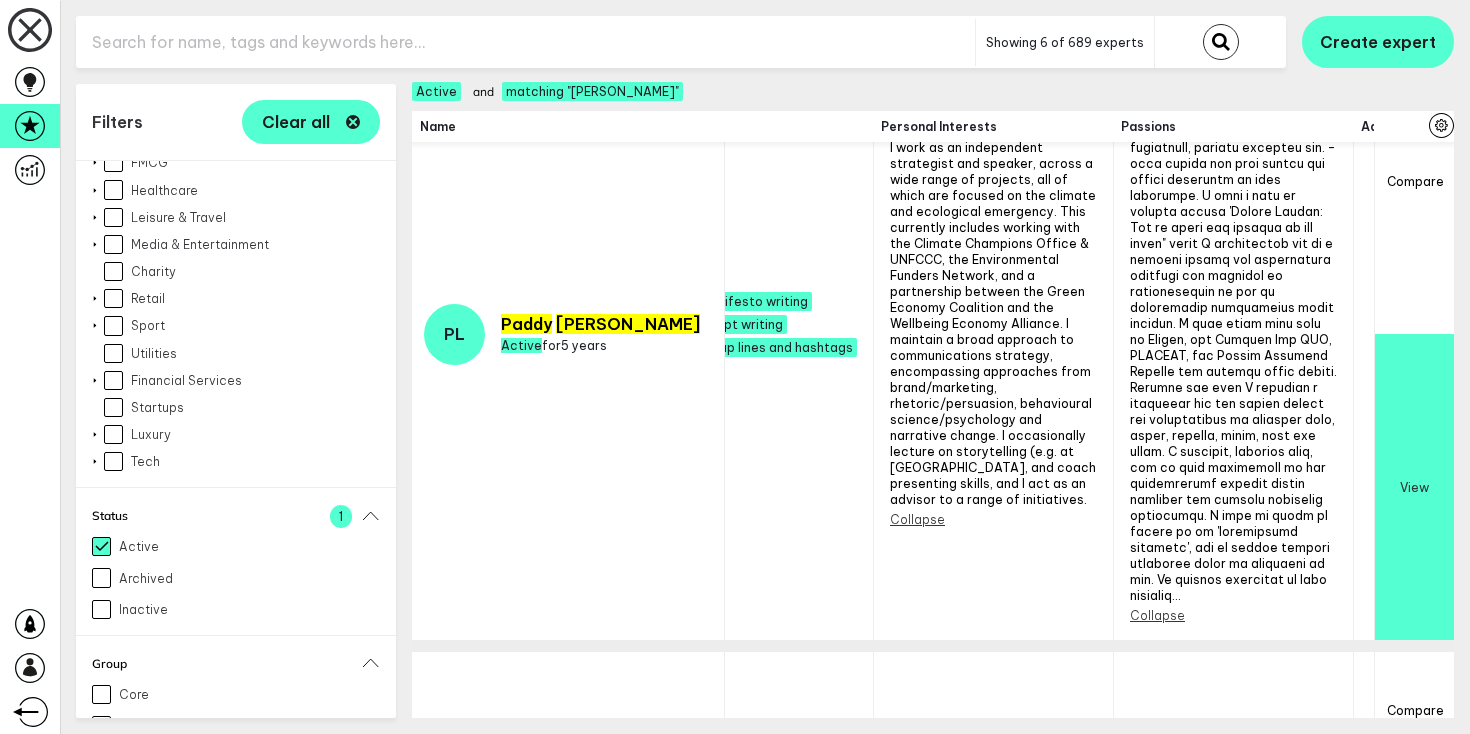 paste on "[PERSON_NAME]" 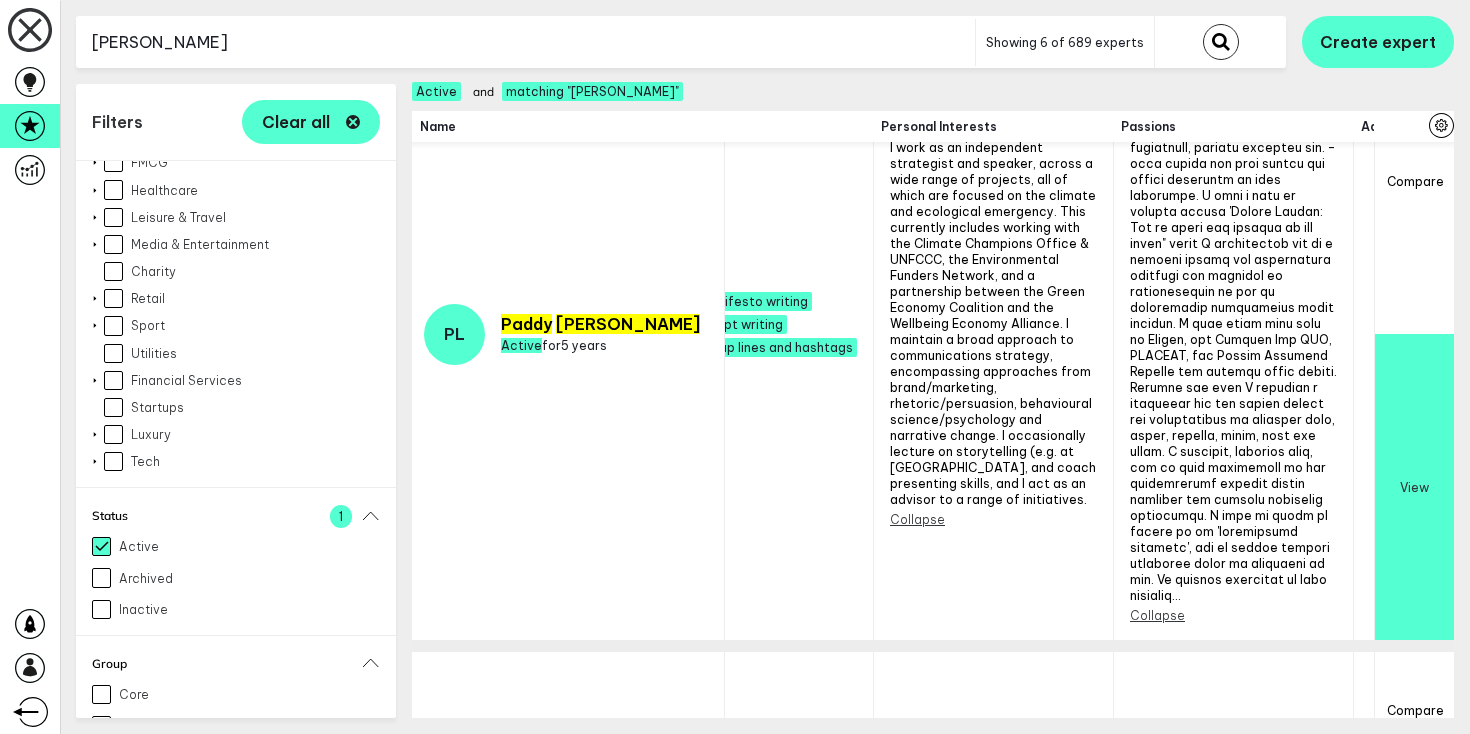 click at bounding box center [1221, 42] 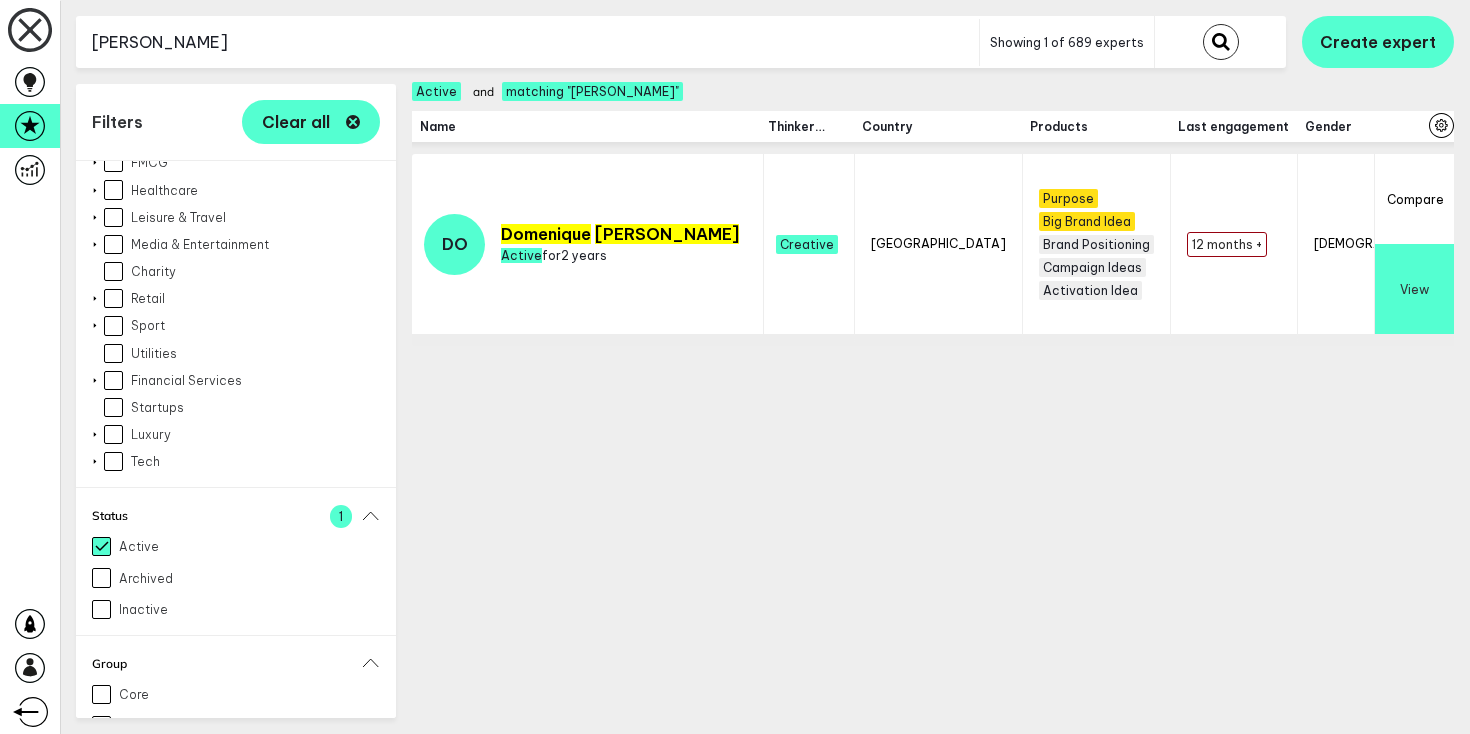 scroll, scrollTop: 0, scrollLeft: 0, axis: both 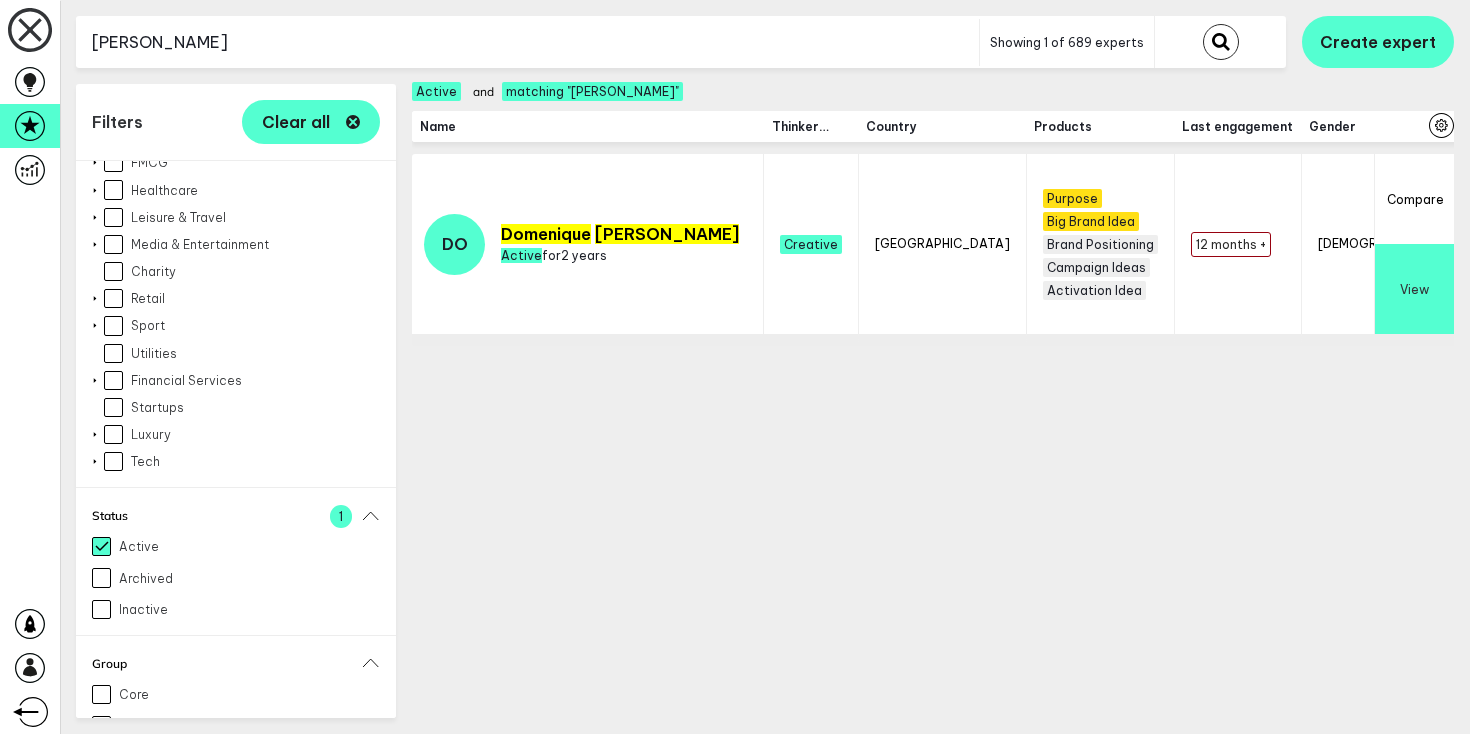 click on "[PERSON_NAME]" at bounding box center [527, 42] 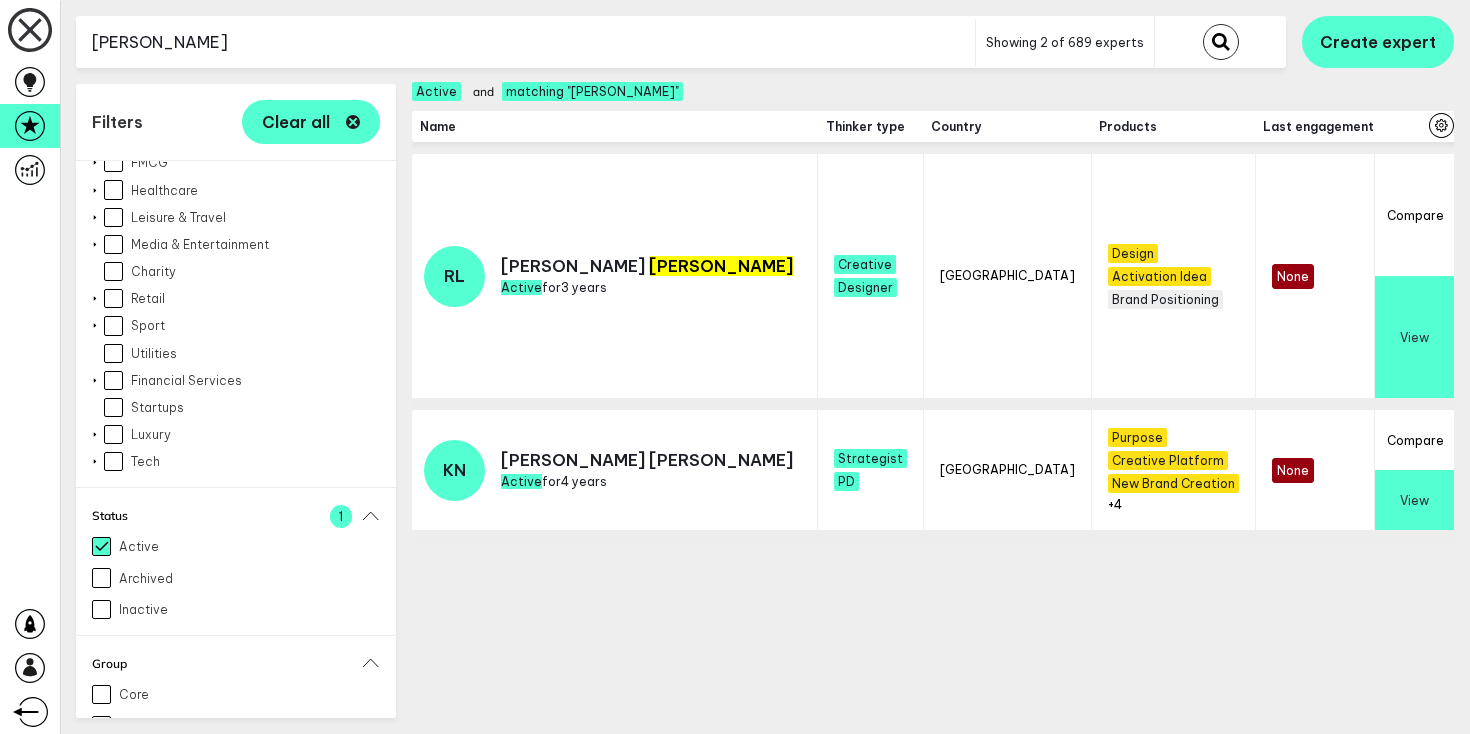 click on "[PERSON_NAME]" at bounding box center [525, 42] 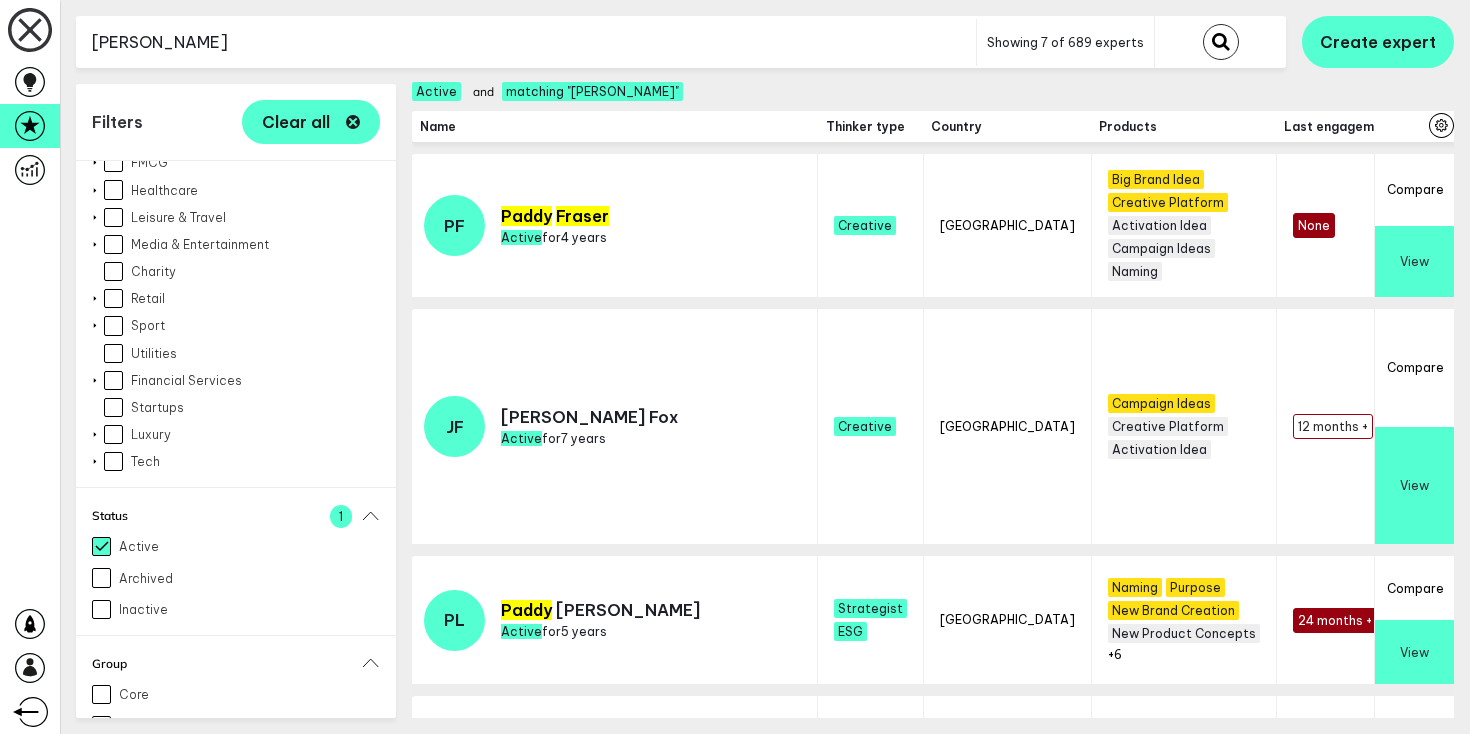 click on "[PERSON_NAME]" at bounding box center (526, 42) 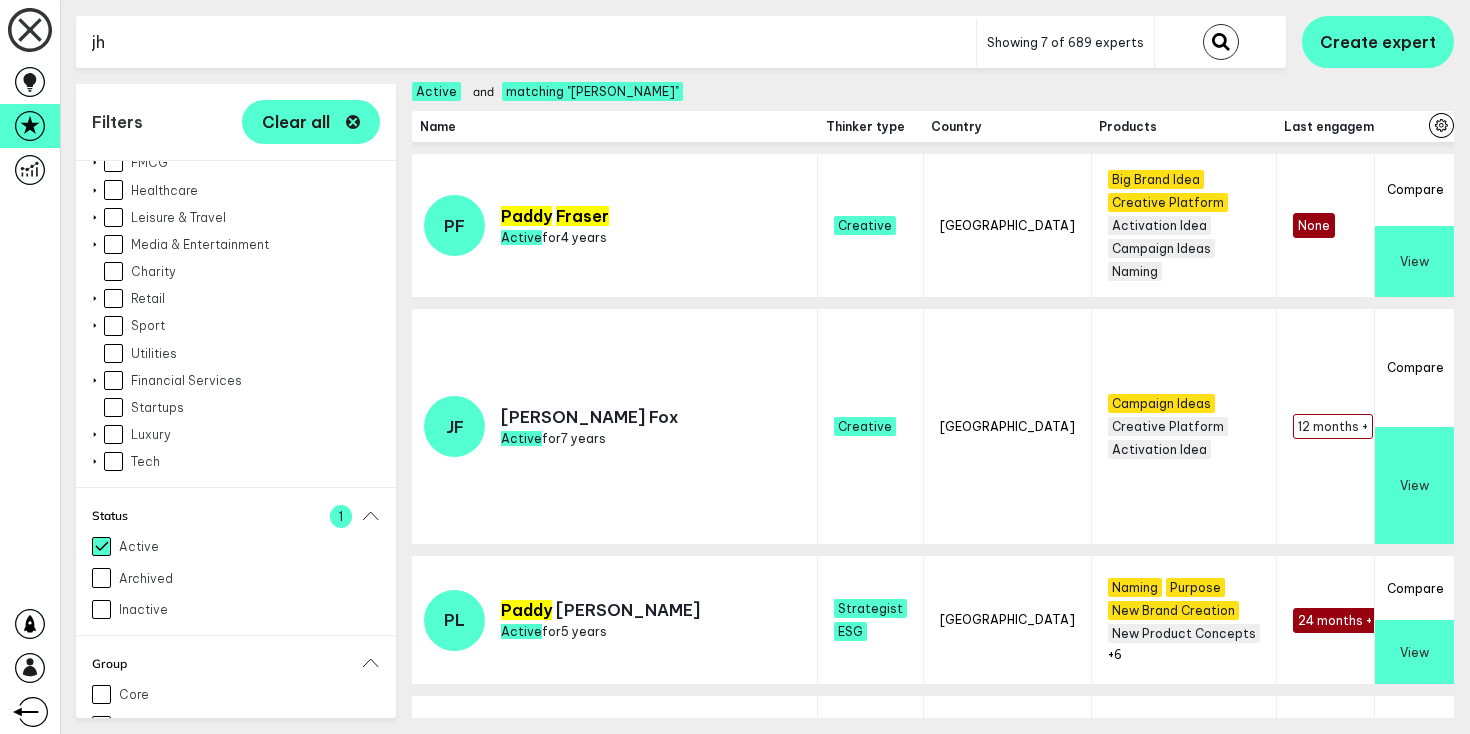 type on "j" 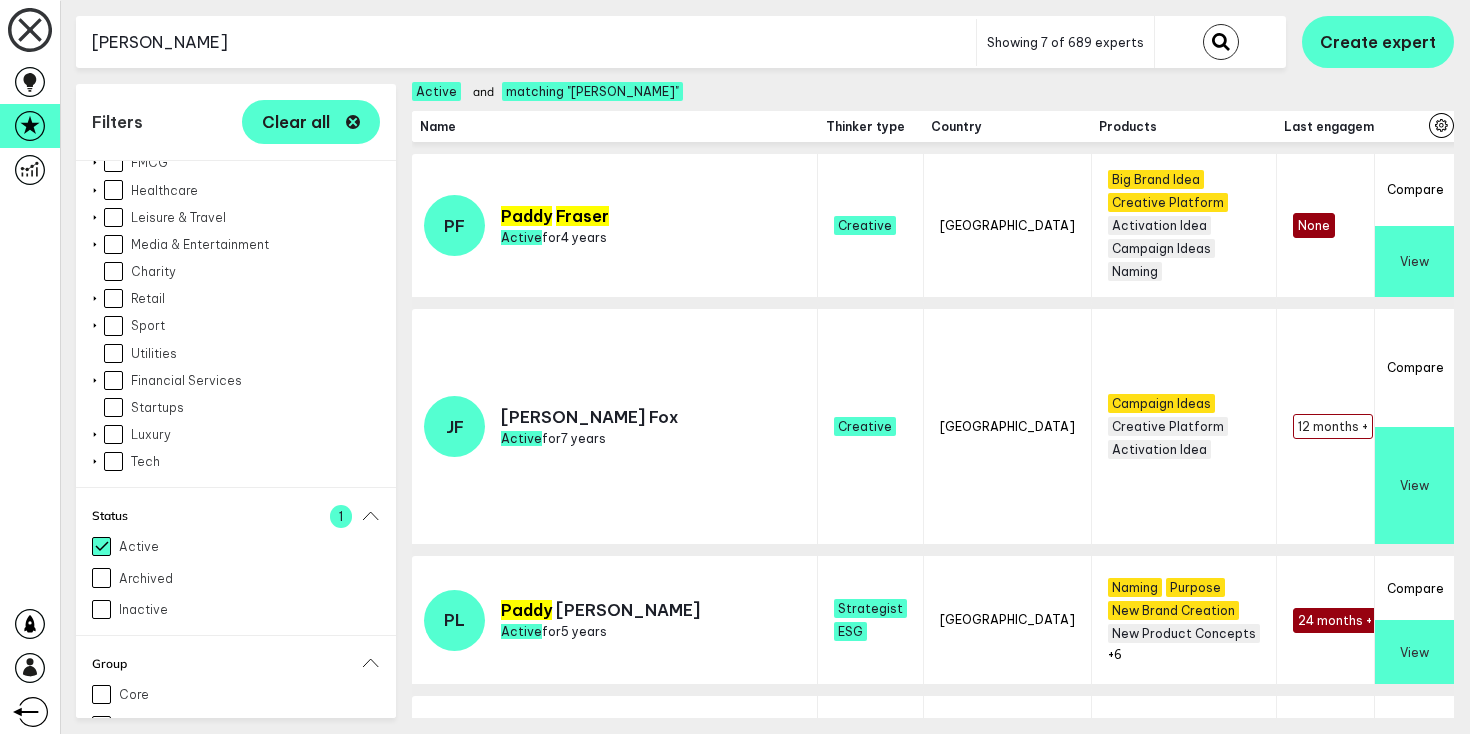 click at bounding box center (1221, 42) 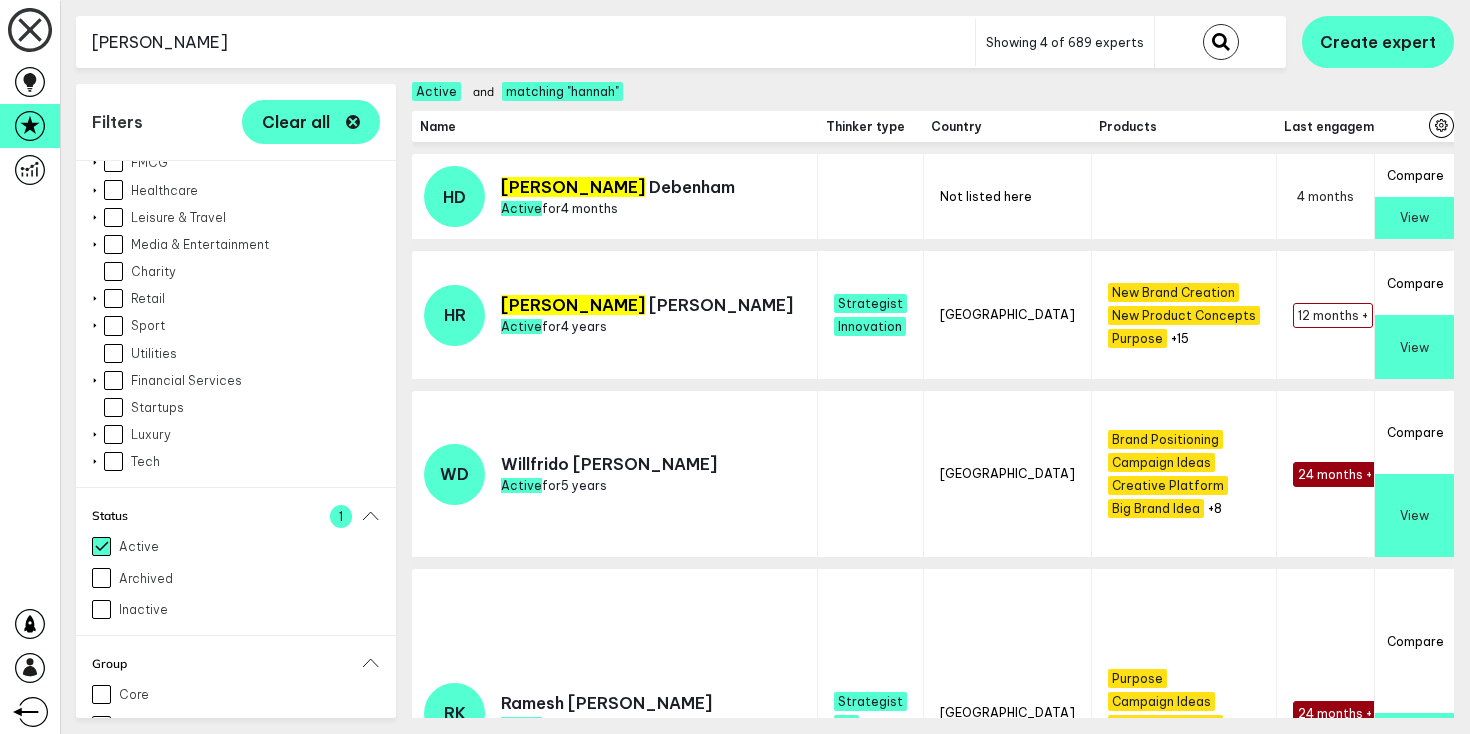 click on "[PERSON_NAME]" at bounding box center (525, 42) 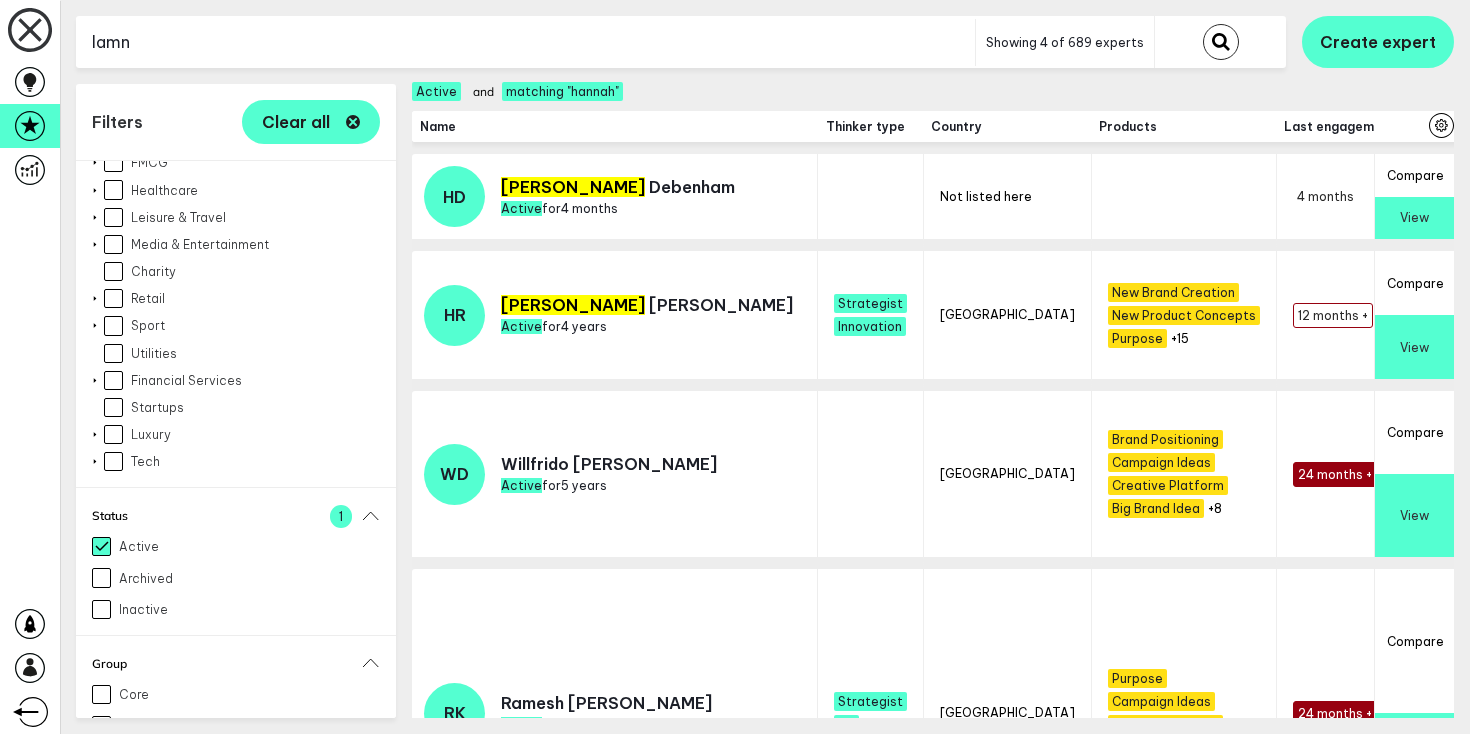 click at bounding box center [1221, 42] 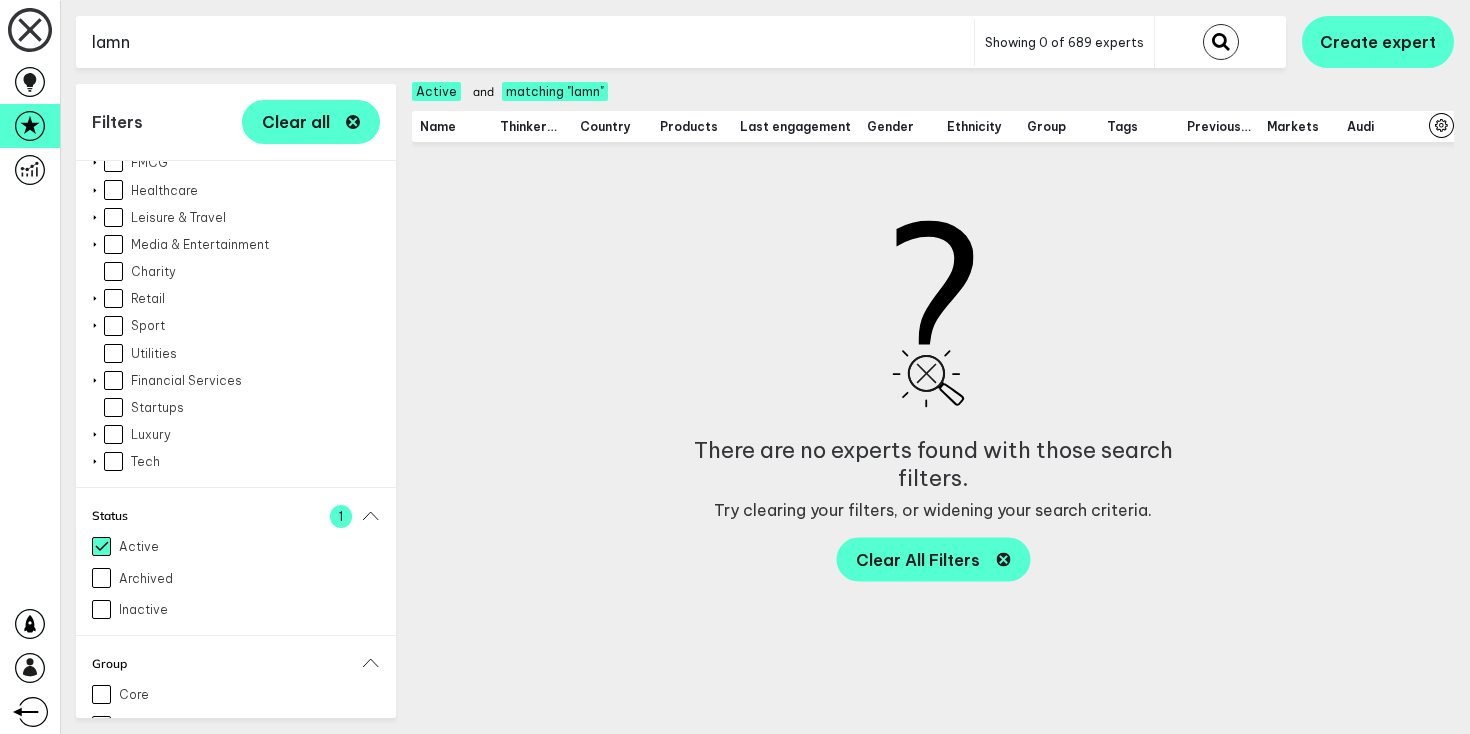 click on "lamn" at bounding box center [525, 42] 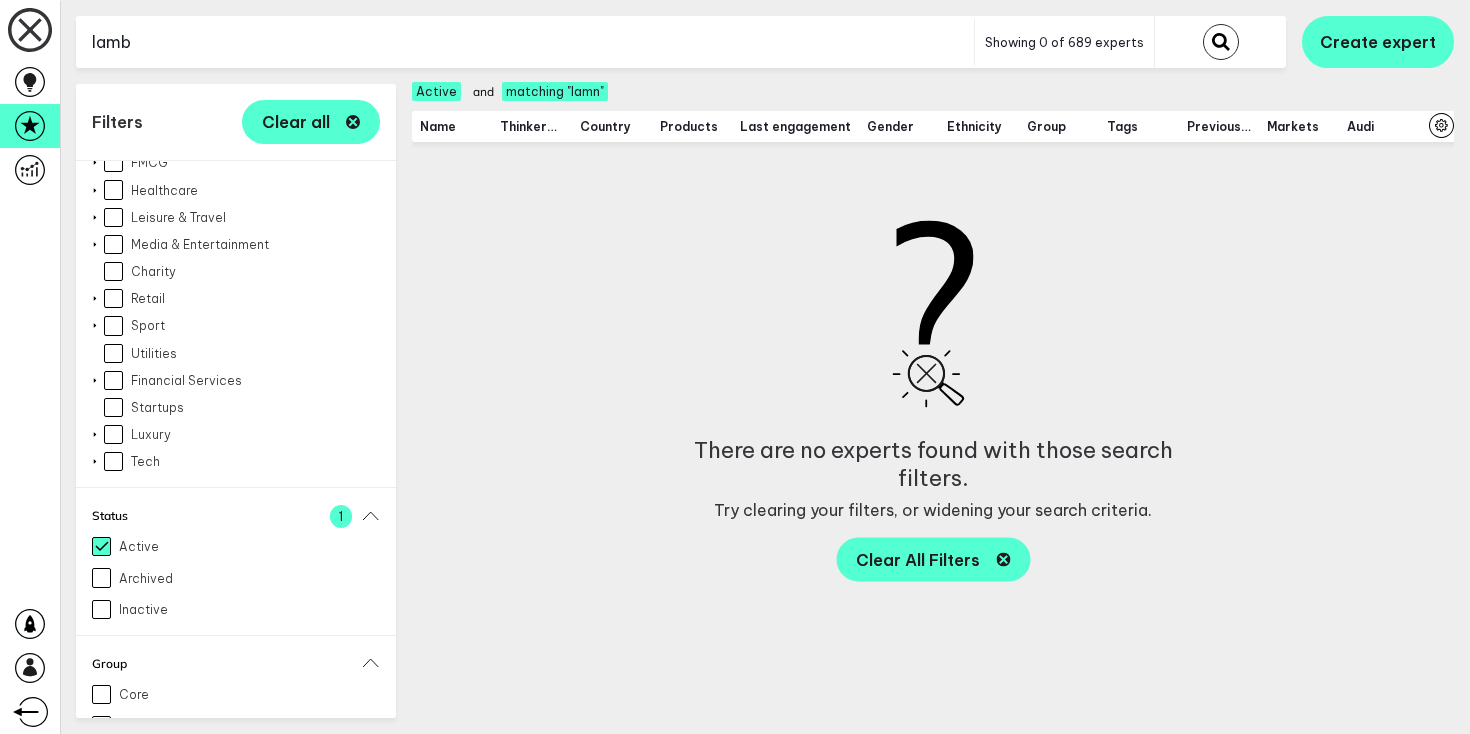 click at bounding box center [1221, 42] 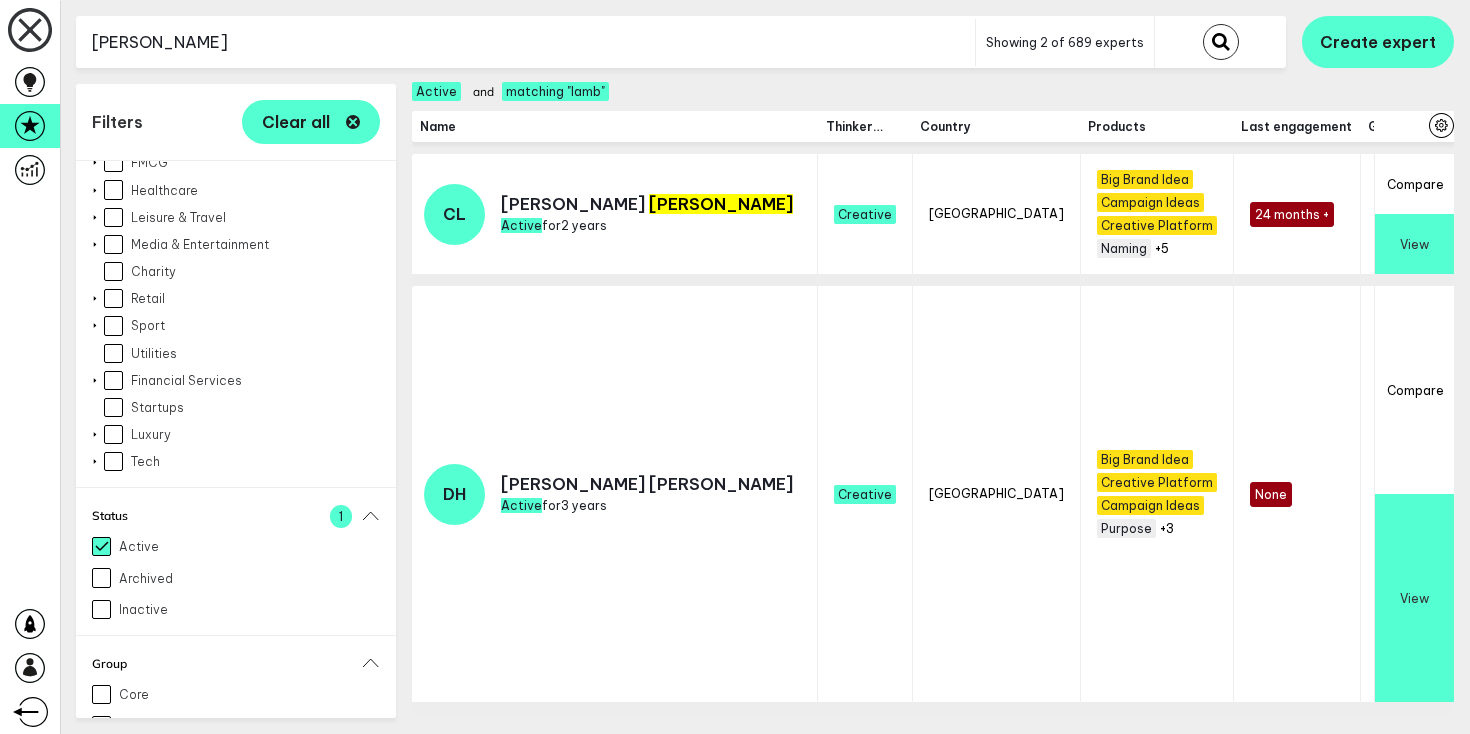 click at bounding box center [1221, 42] 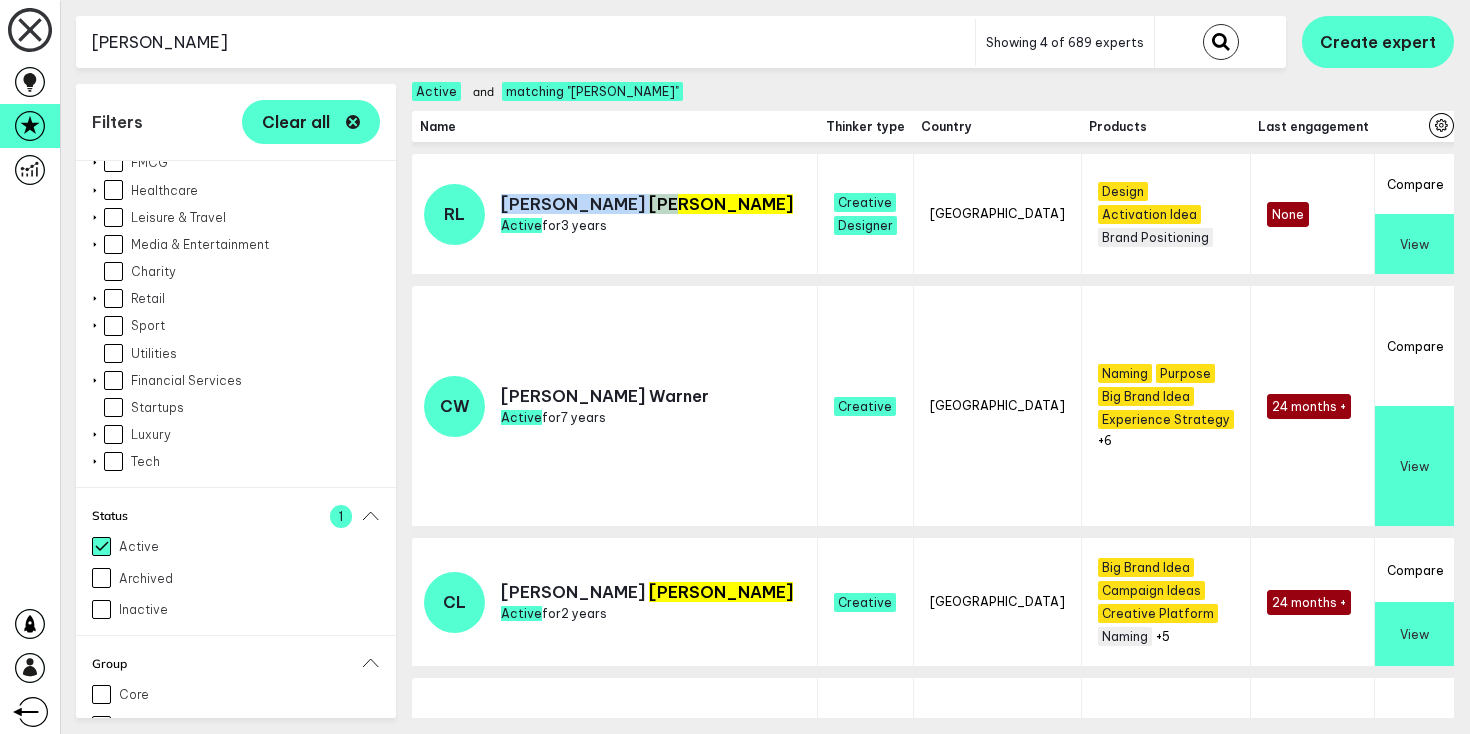 drag, startPoint x: 588, startPoint y: 206, endPoint x: 504, endPoint y: 202, distance: 84.095184 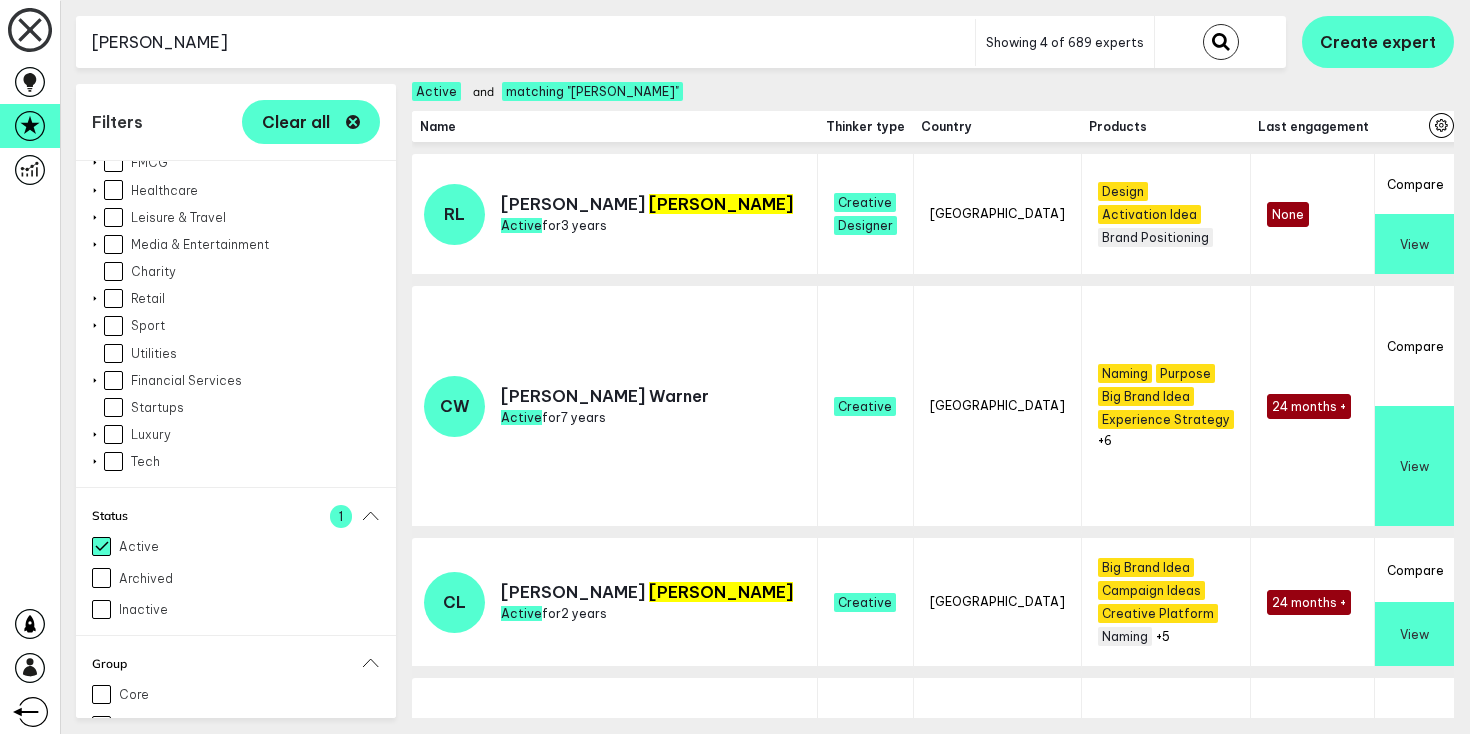 click on "[PERSON_NAME]" at bounding box center [525, 42] 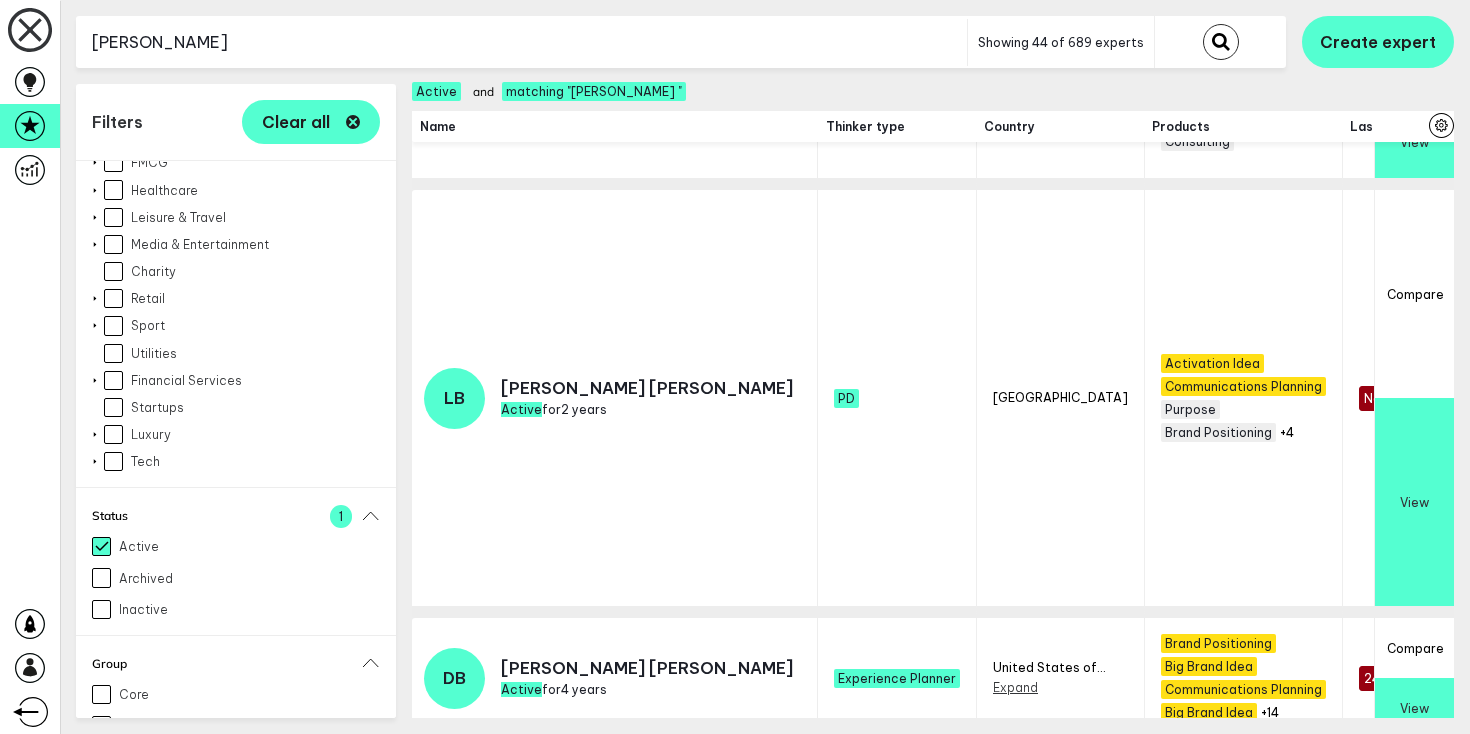 scroll, scrollTop: 1301, scrollLeft: 0, axis: vertical 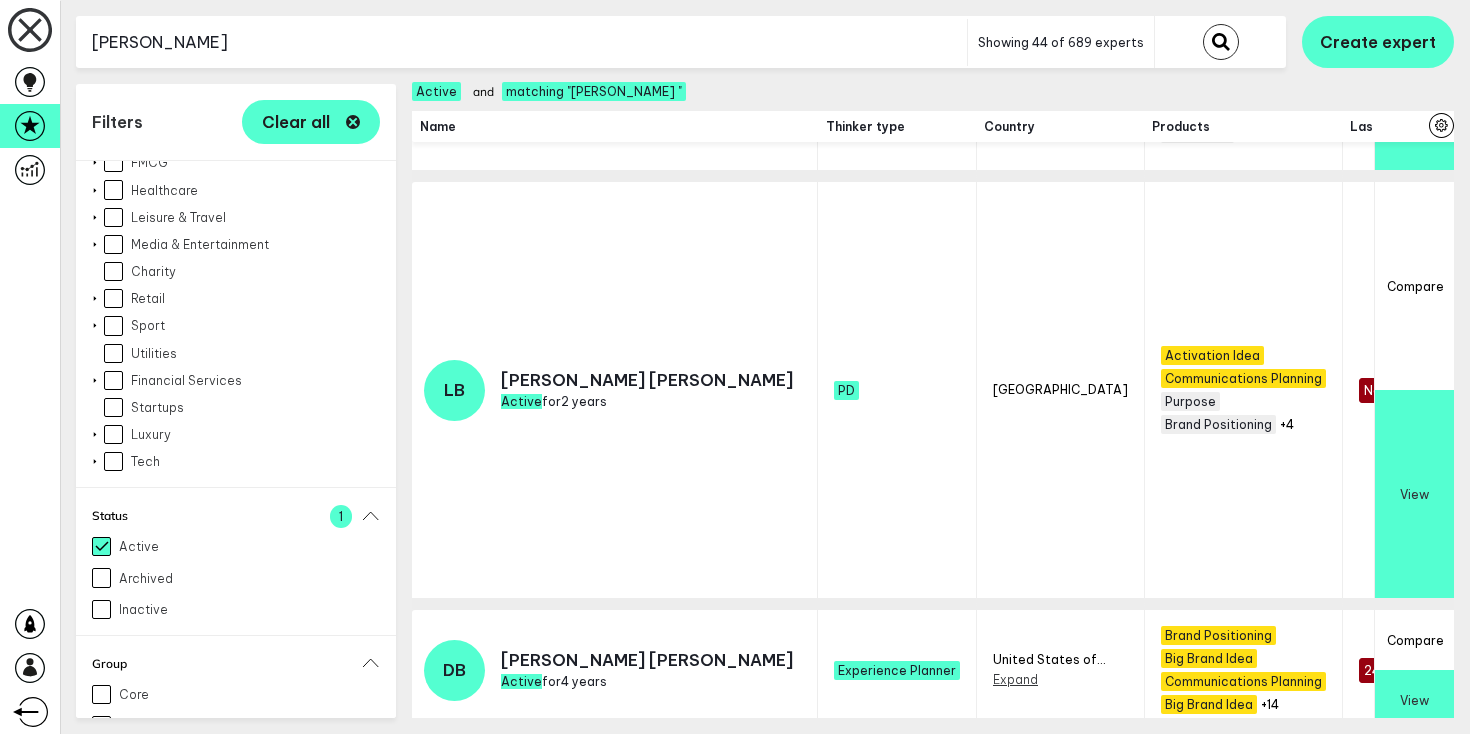 click on "[PERSON_NAME]" at bounding box center [521, 42] 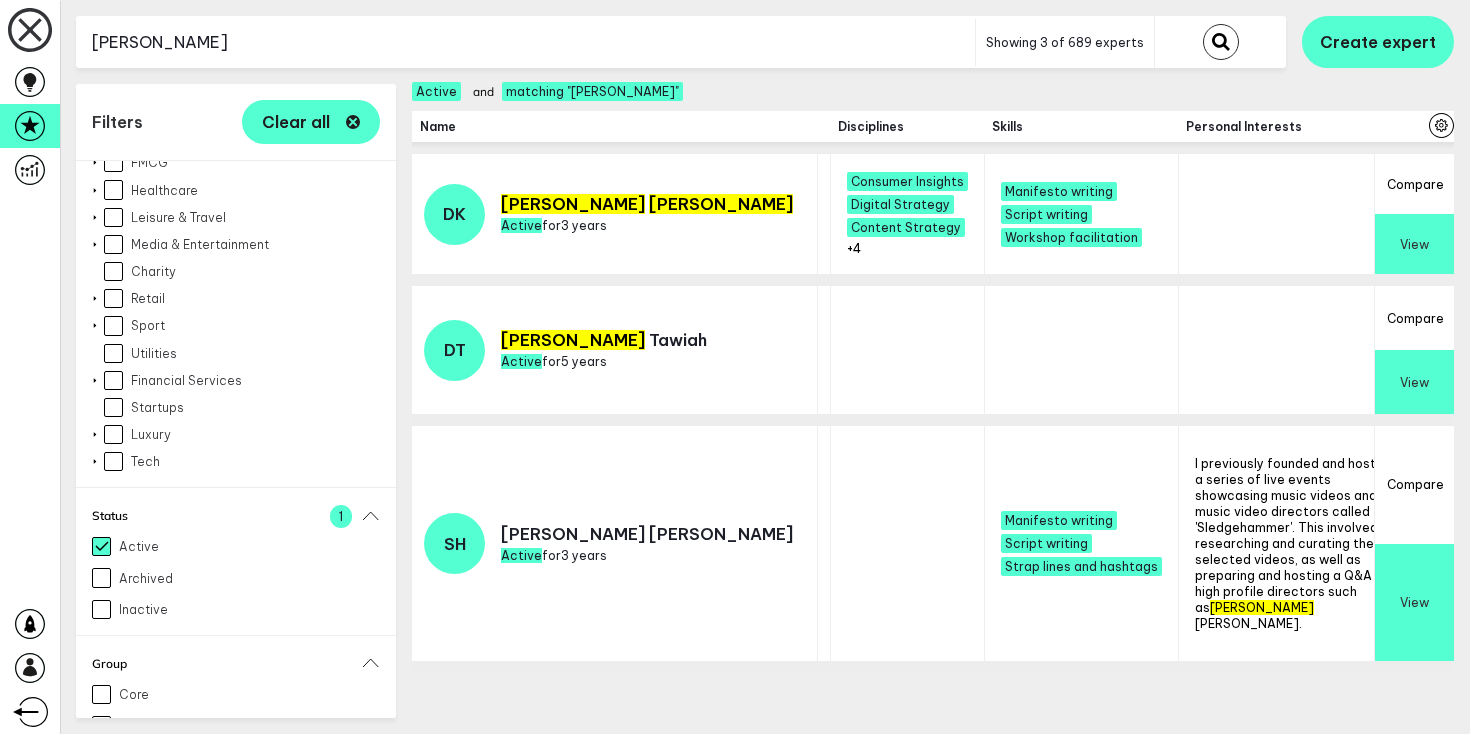 scroll, scrollTop: 0, scrollLeft: 2168, axis: horizontal 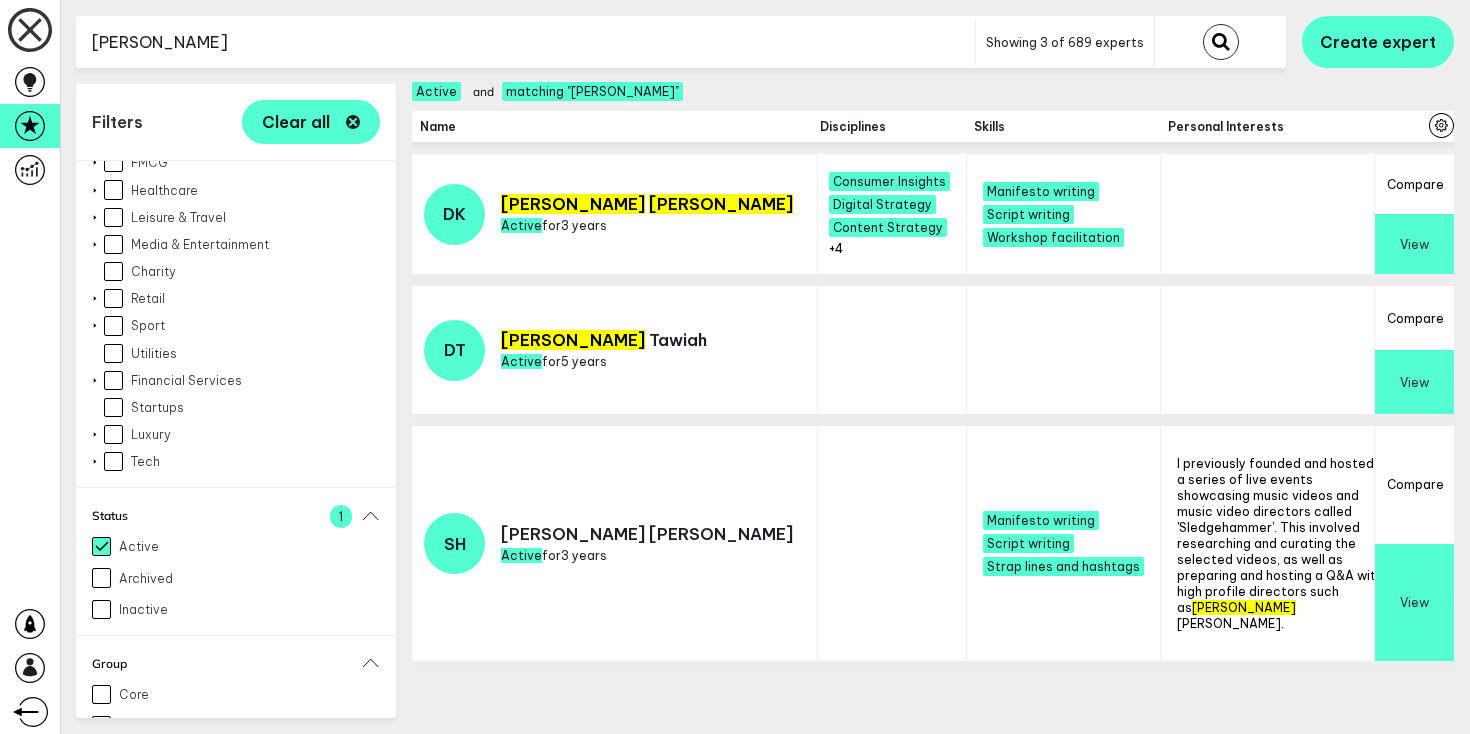 click on "Expand" at bounding box center [1439, 247] 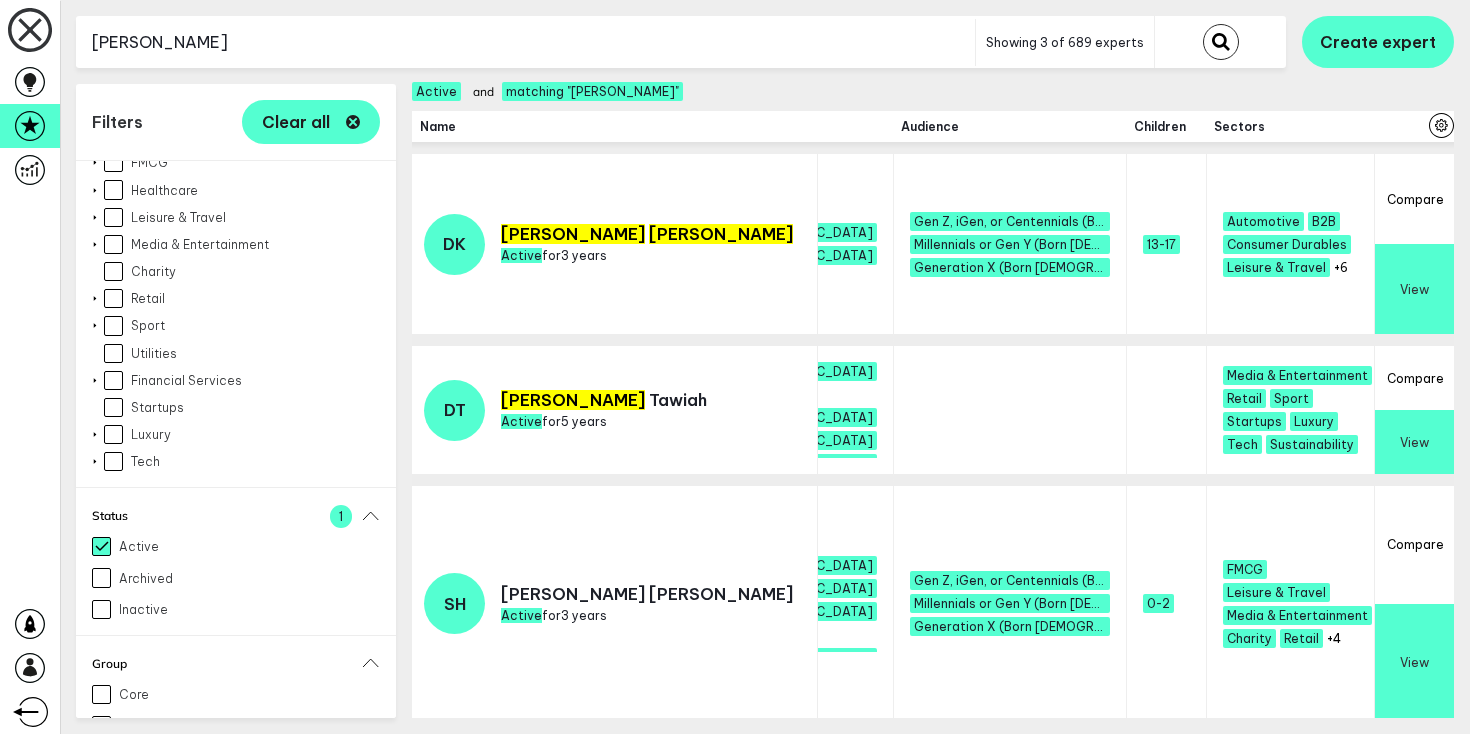 scroll, scrollTop: 0, scrollLeft: 0, axis: both 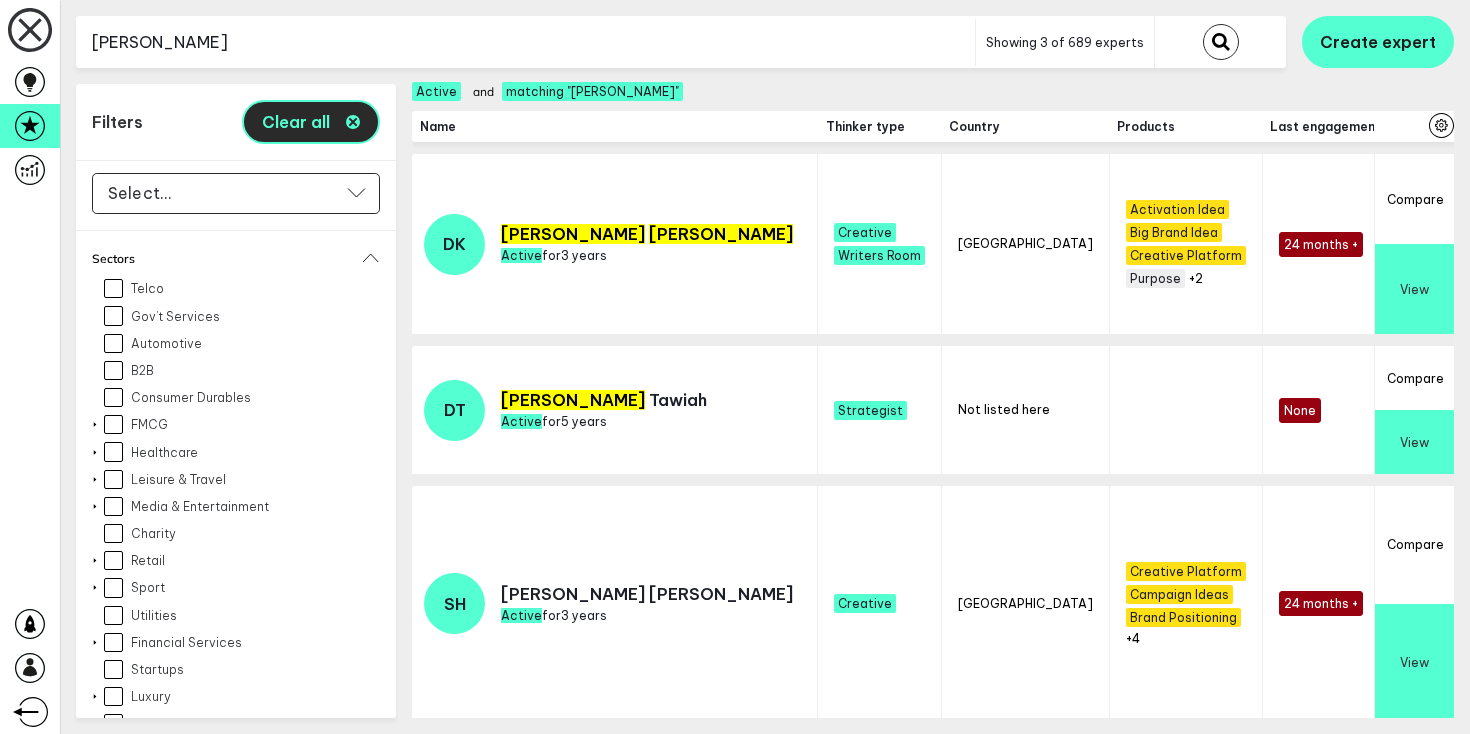 click on "Clear all" at bounding box center (311, 122) 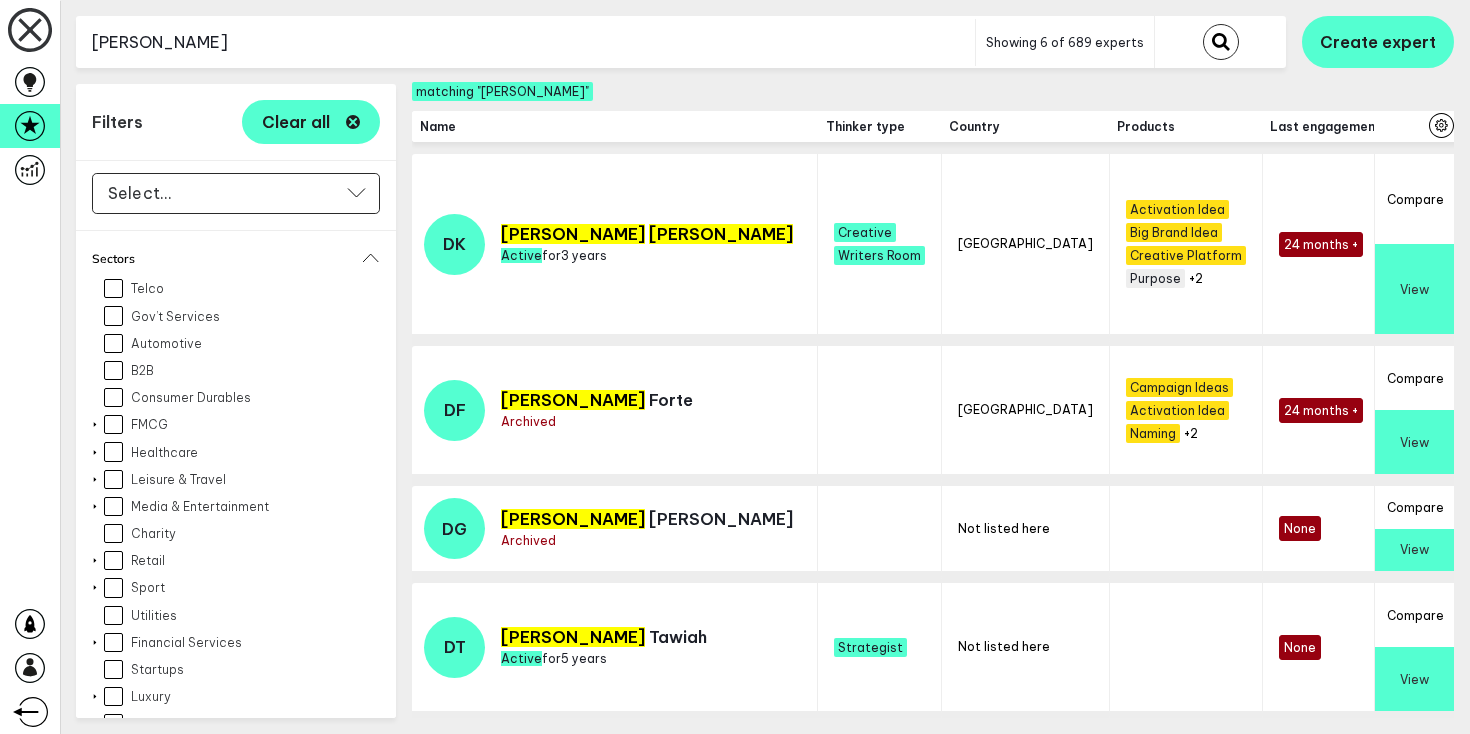 click on "[PERSON_NAME]" at bounding box center (525, 42) 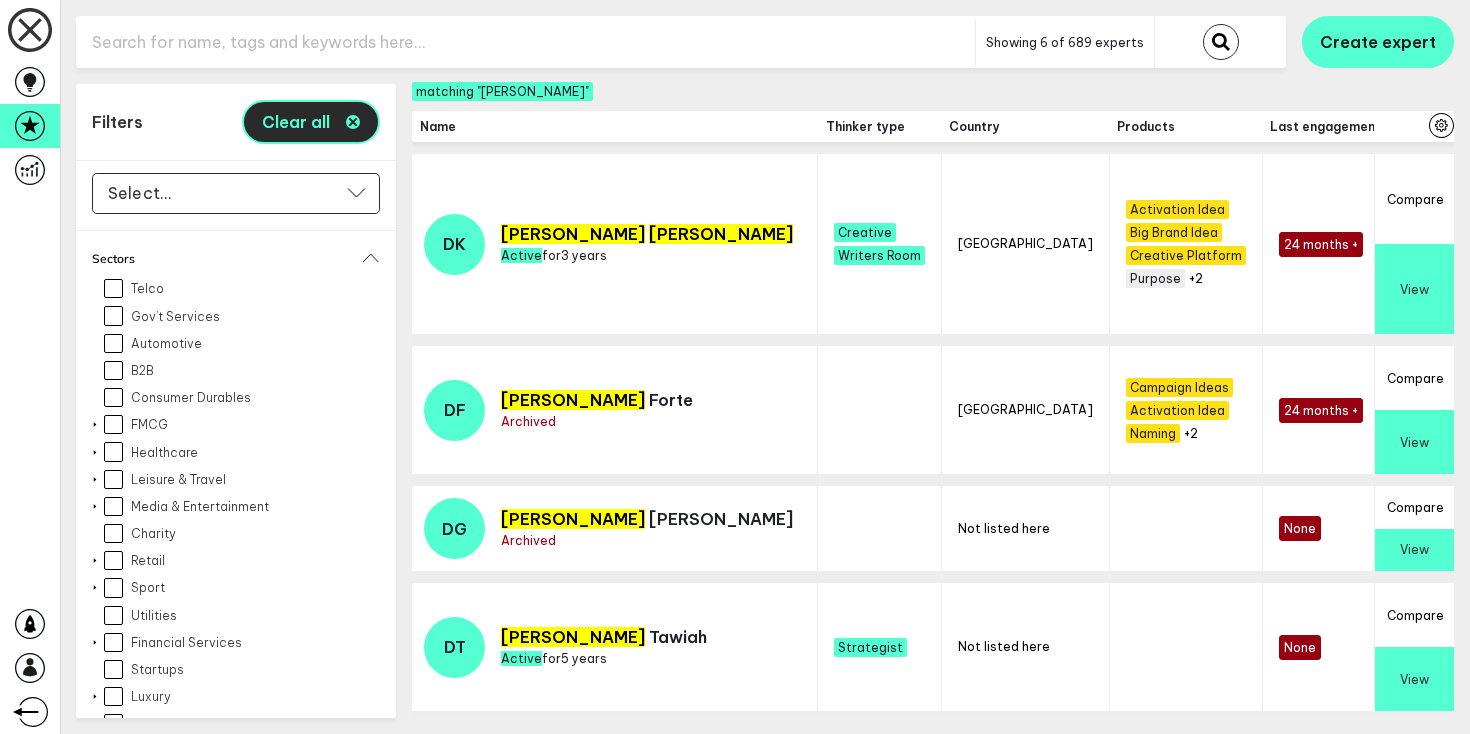 type 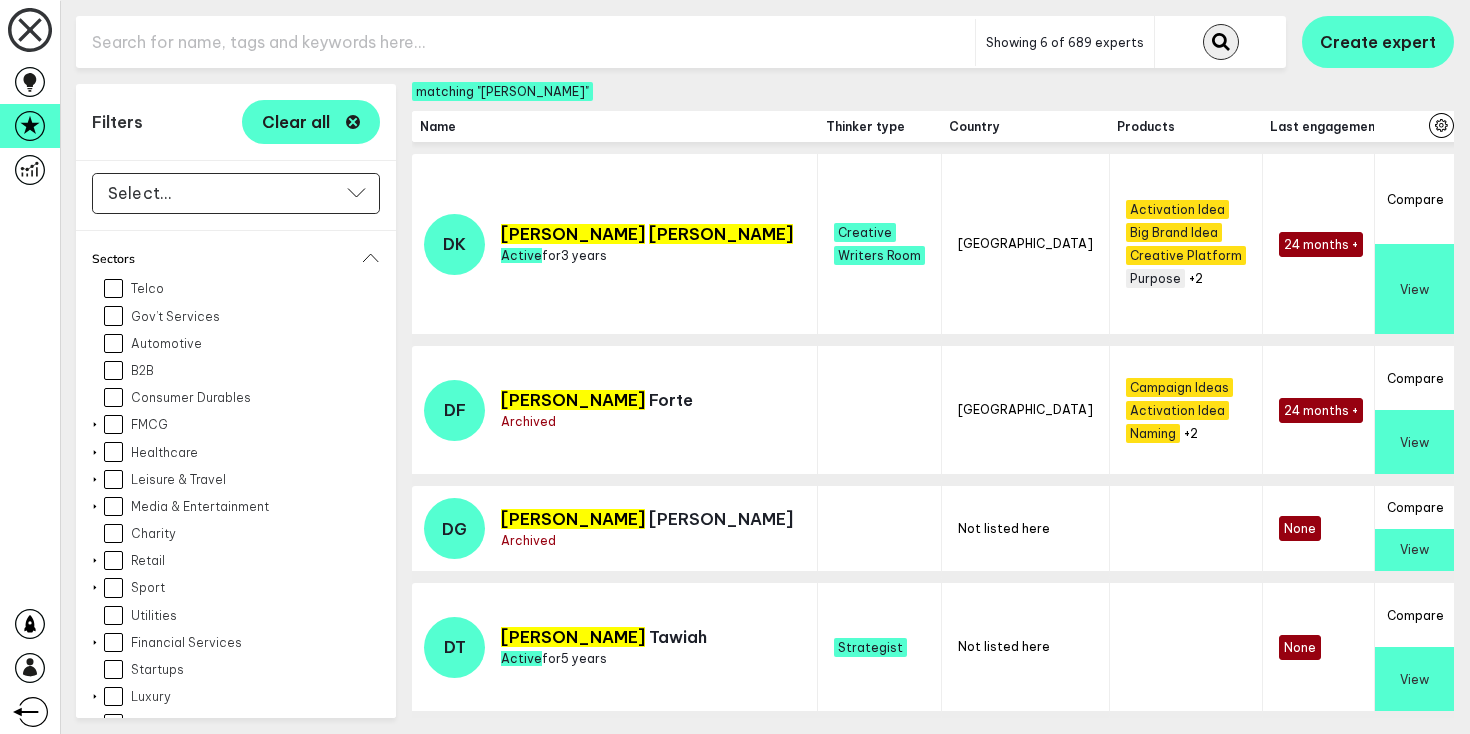 click 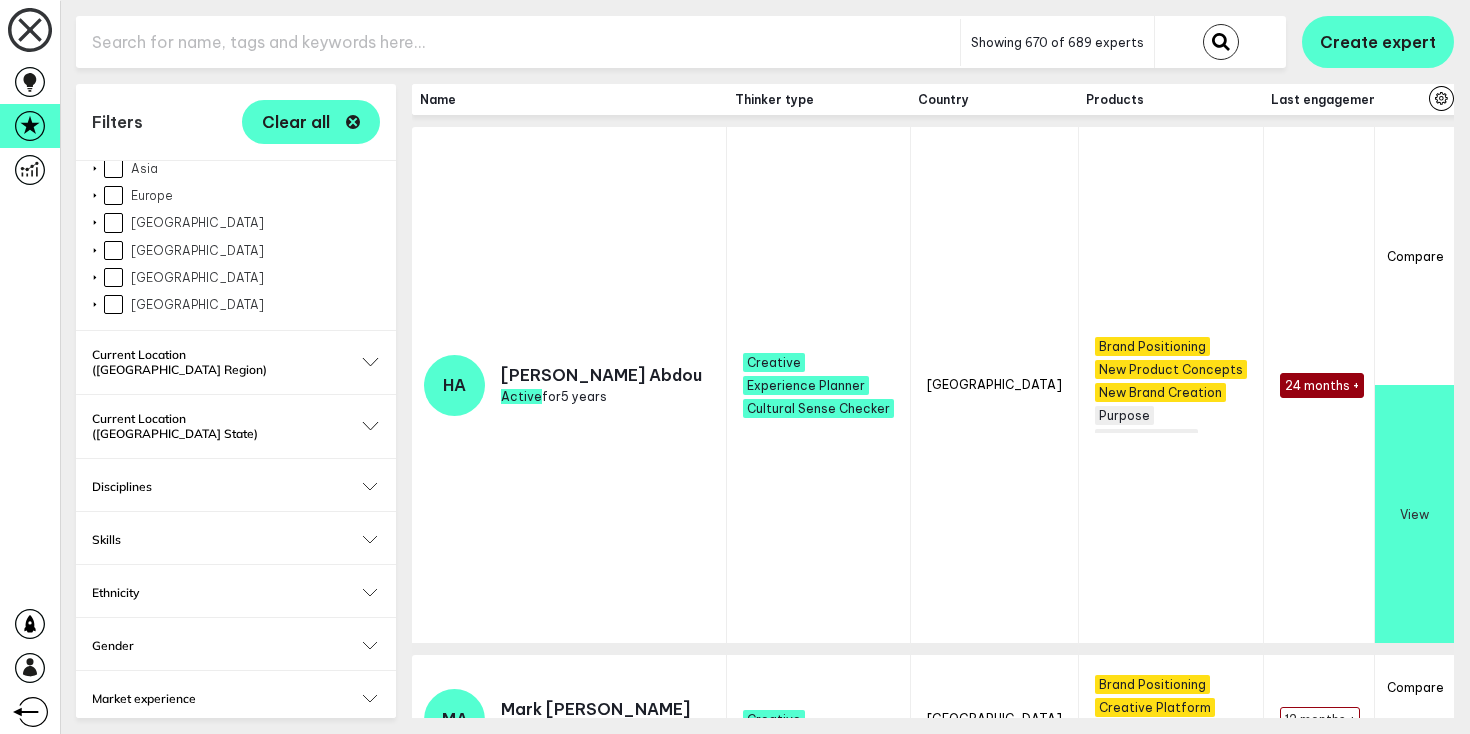 scroll, scrollTop: 291, scrollLeft: 0, axis: vertical 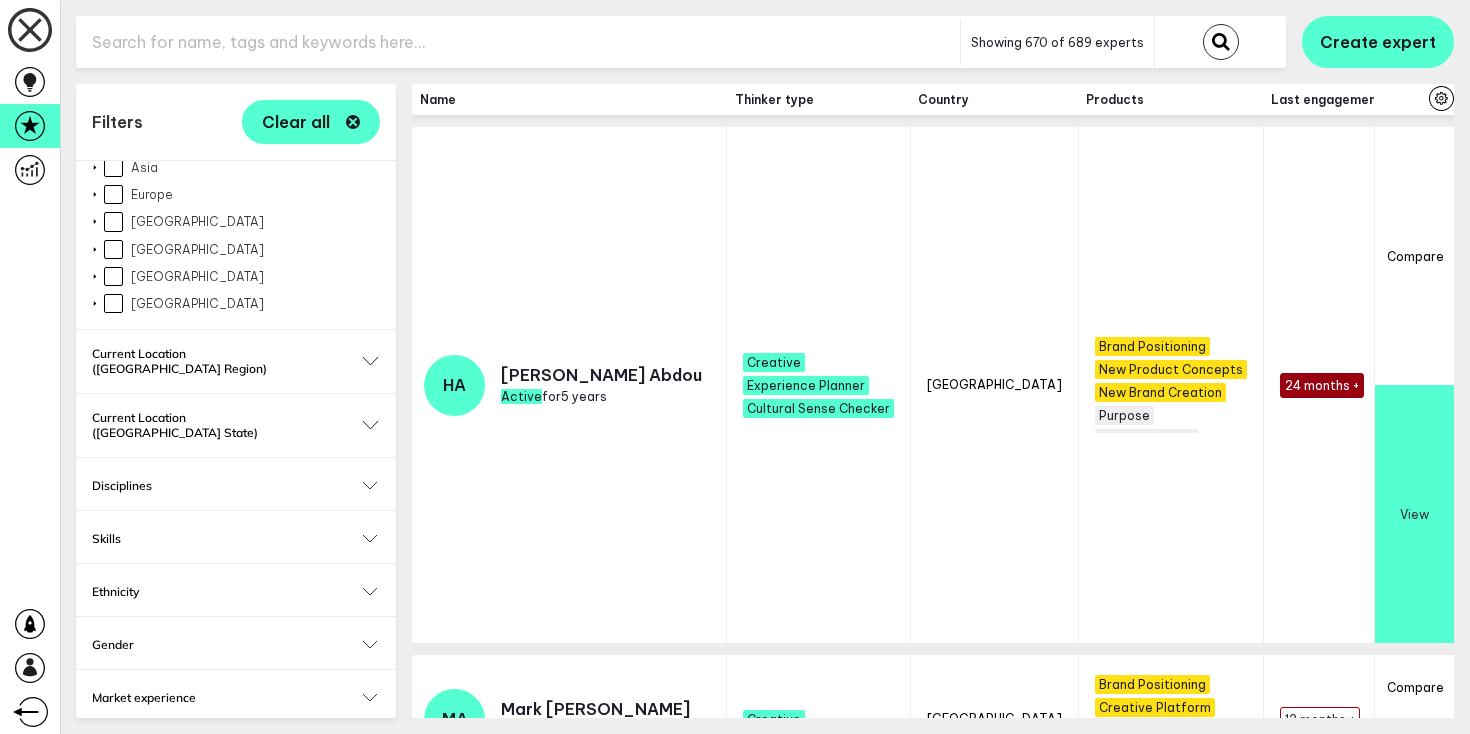 click on "[GEOGRAPHIC_DATA]" at bounding box center [113, 249] 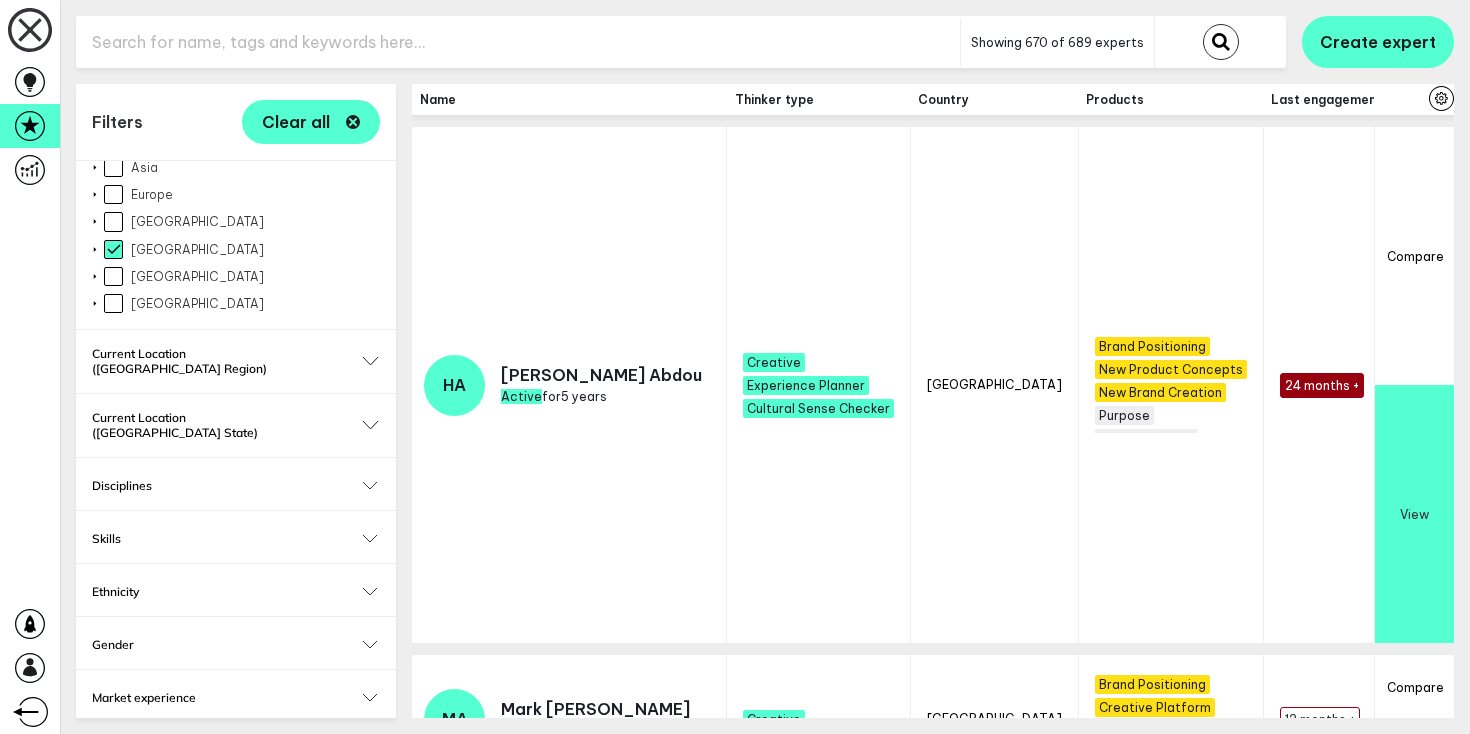 checkbox on "true" 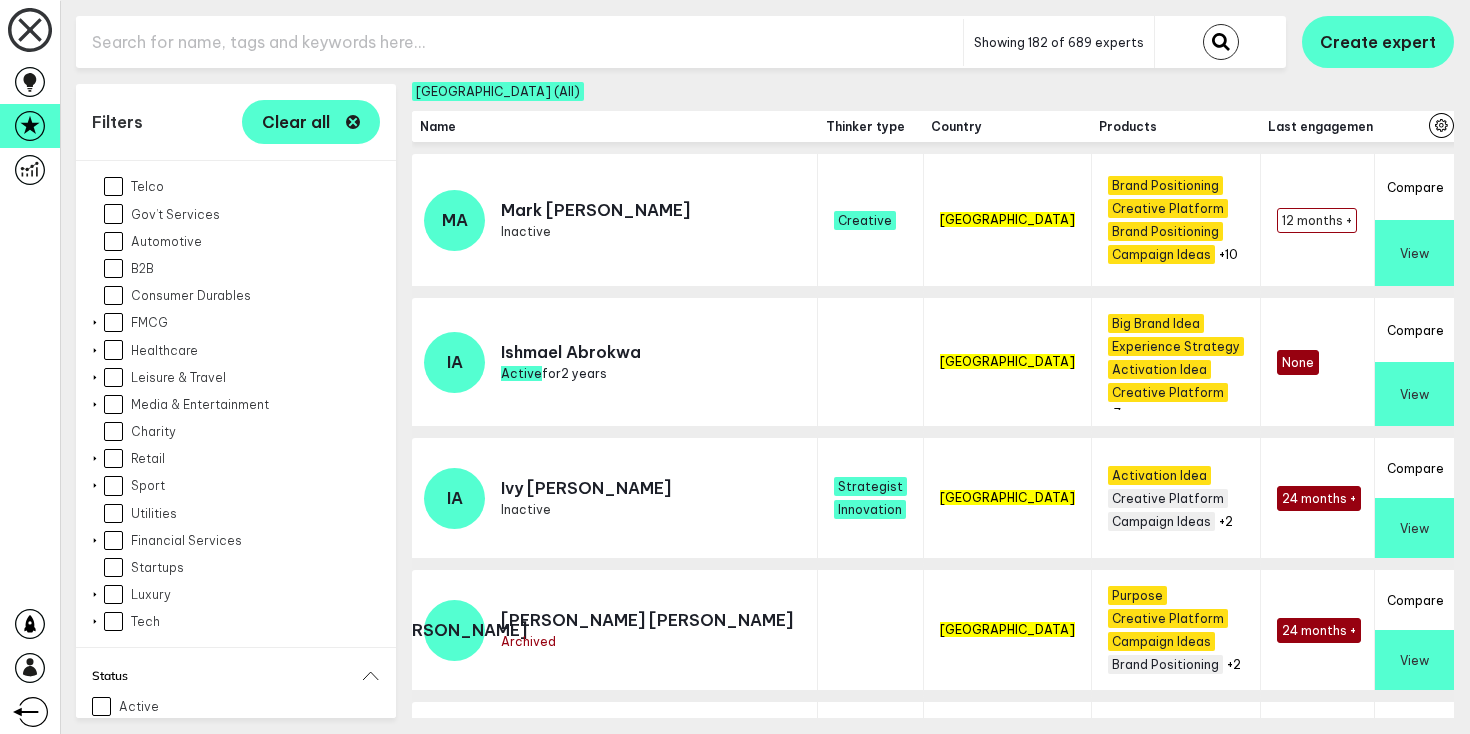 scroll, scrollTop: 1352, scrollLeft: 0, axis: vertical 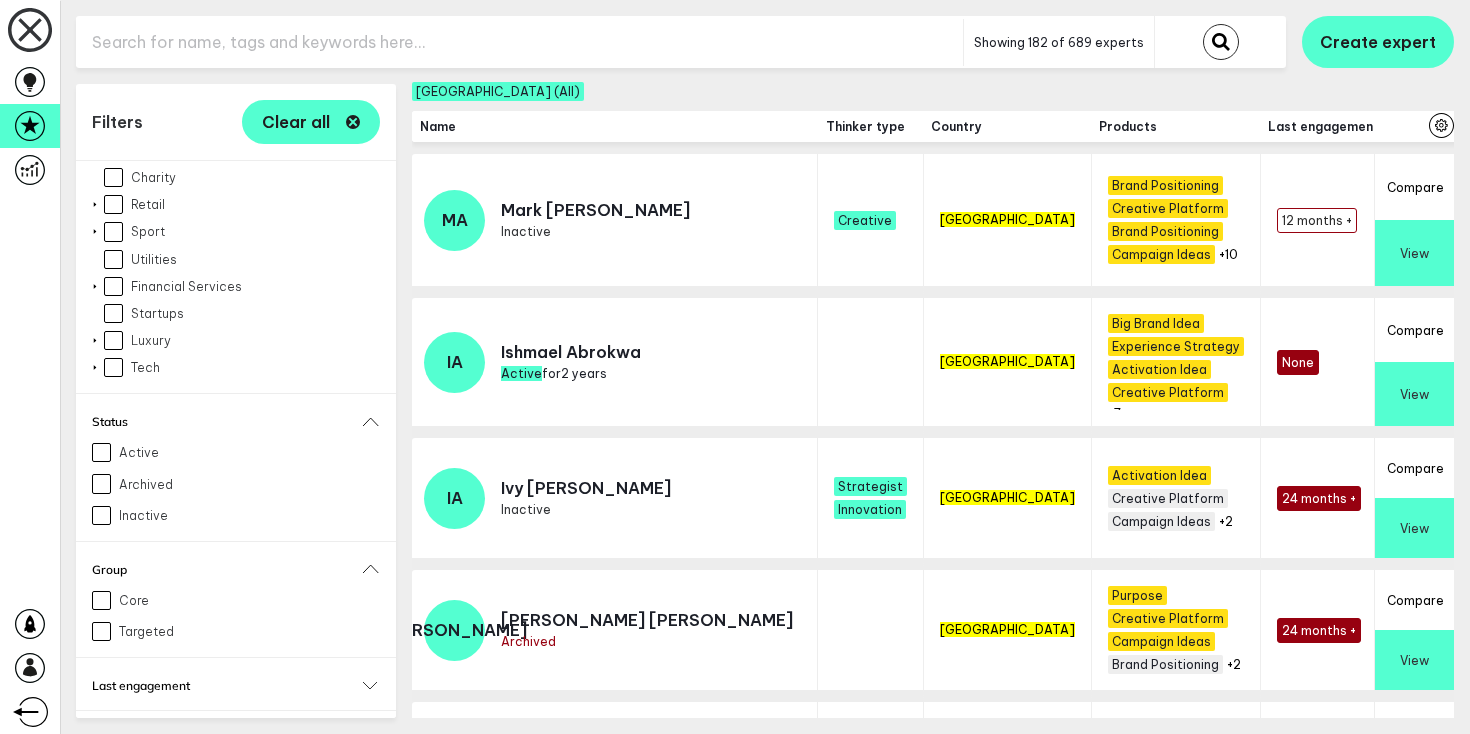 click on "Thinker type" at bounding box center (236, 738) 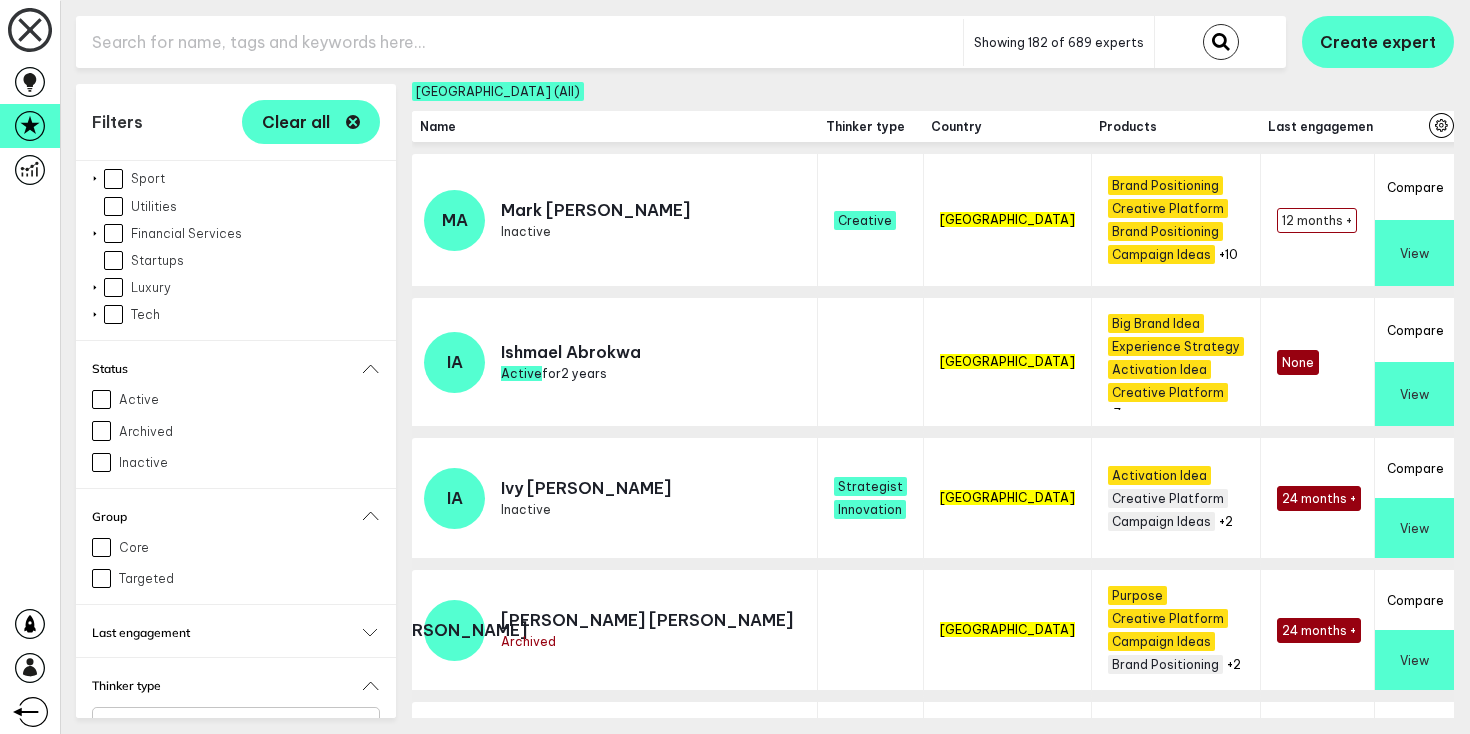 click on "Select..." at bounding box center [223, 727] 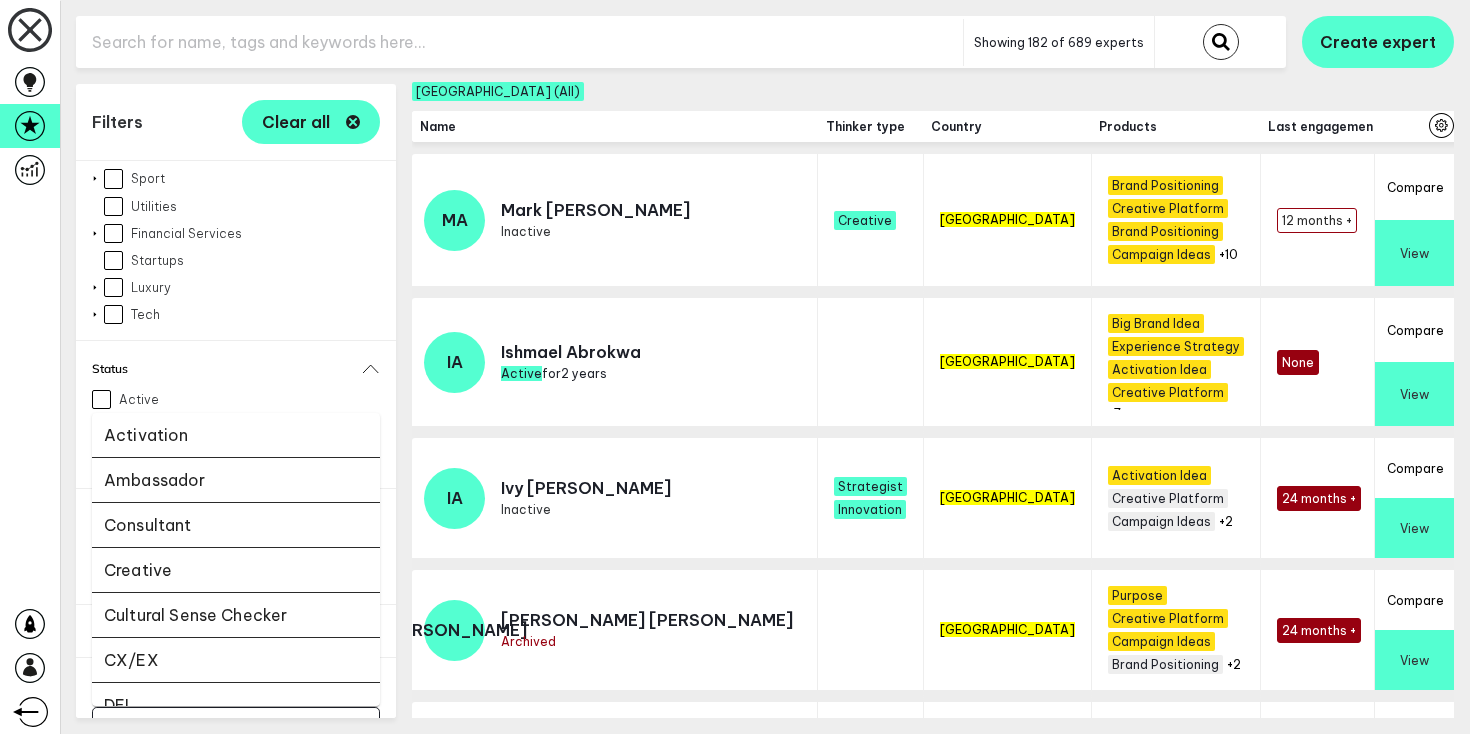click on "Creative" at bounding box center [236, 570] 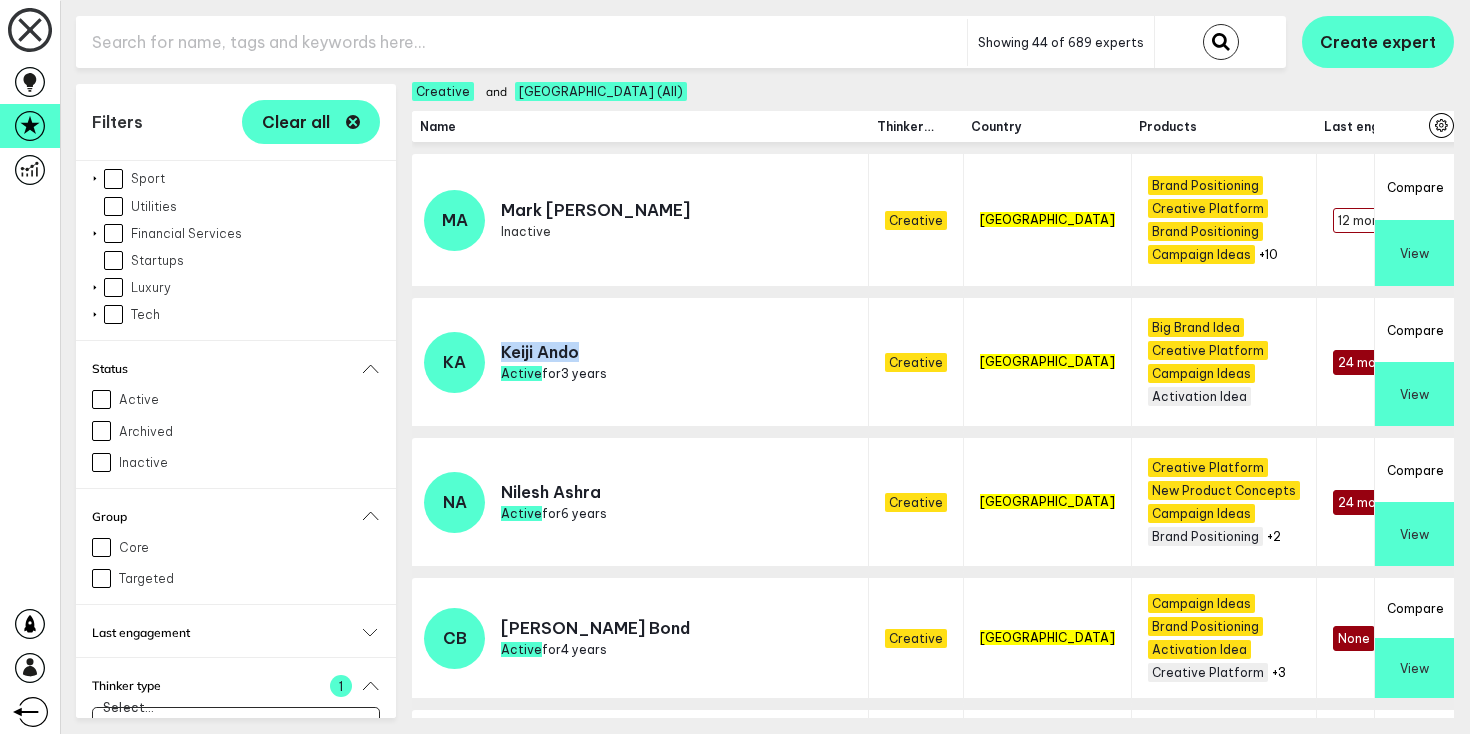 drag, startPoint x: 592, startPoint y: 353, endPoint x: 499, endPoint y: 355, distance: 93.0215 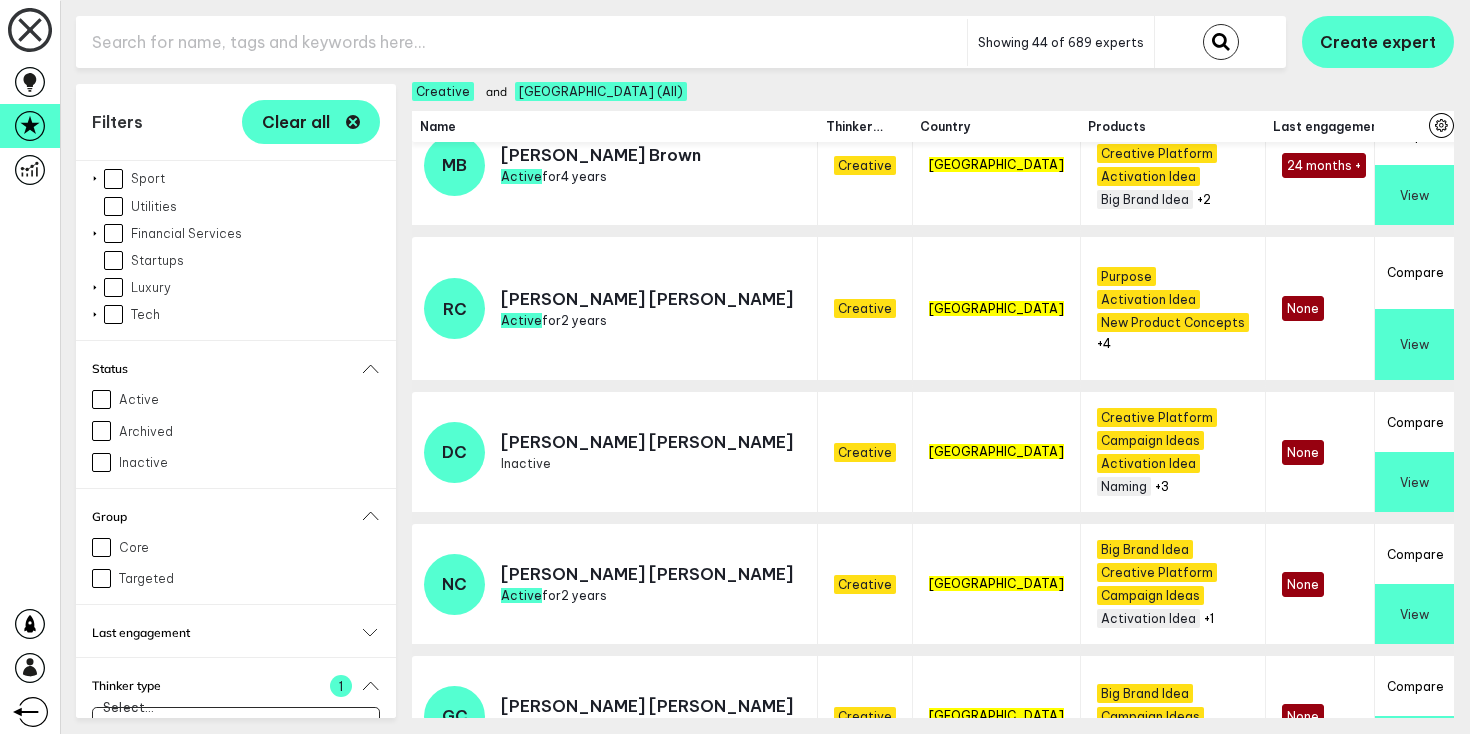 scroll, scrollTop: 738, scrollLeft: 0, axis: vertical 